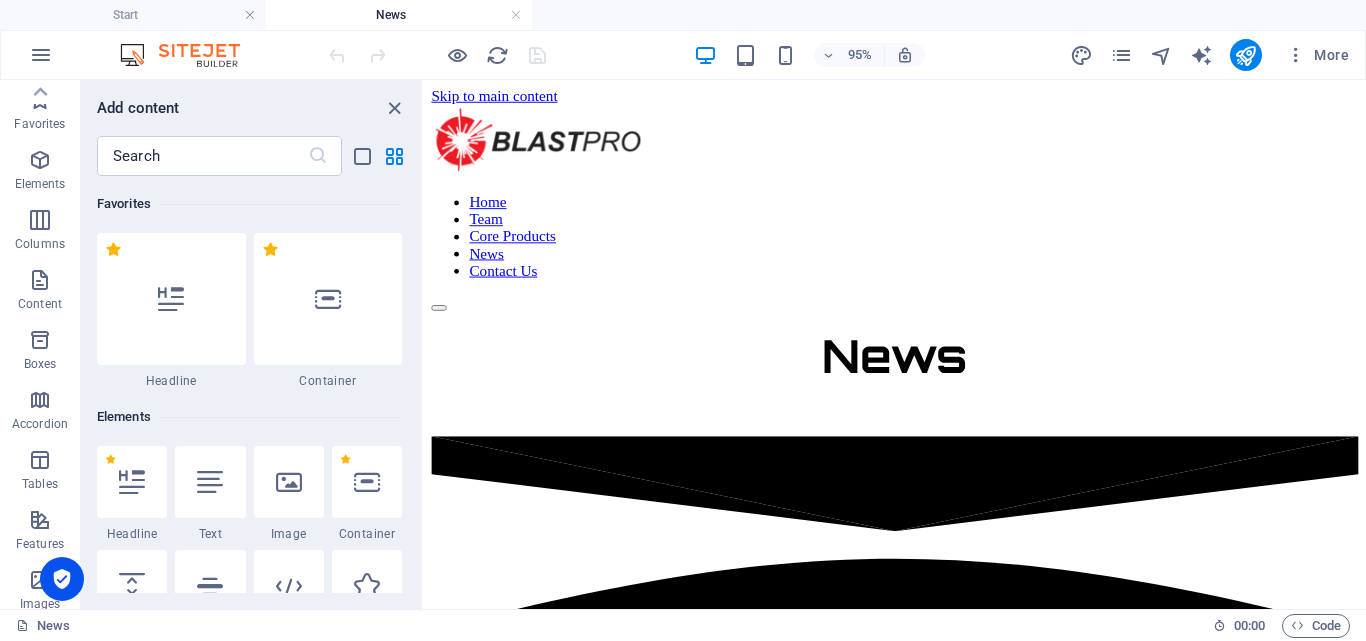 scroll, scrollTop: 0, scrollLeft: 0, axis: both 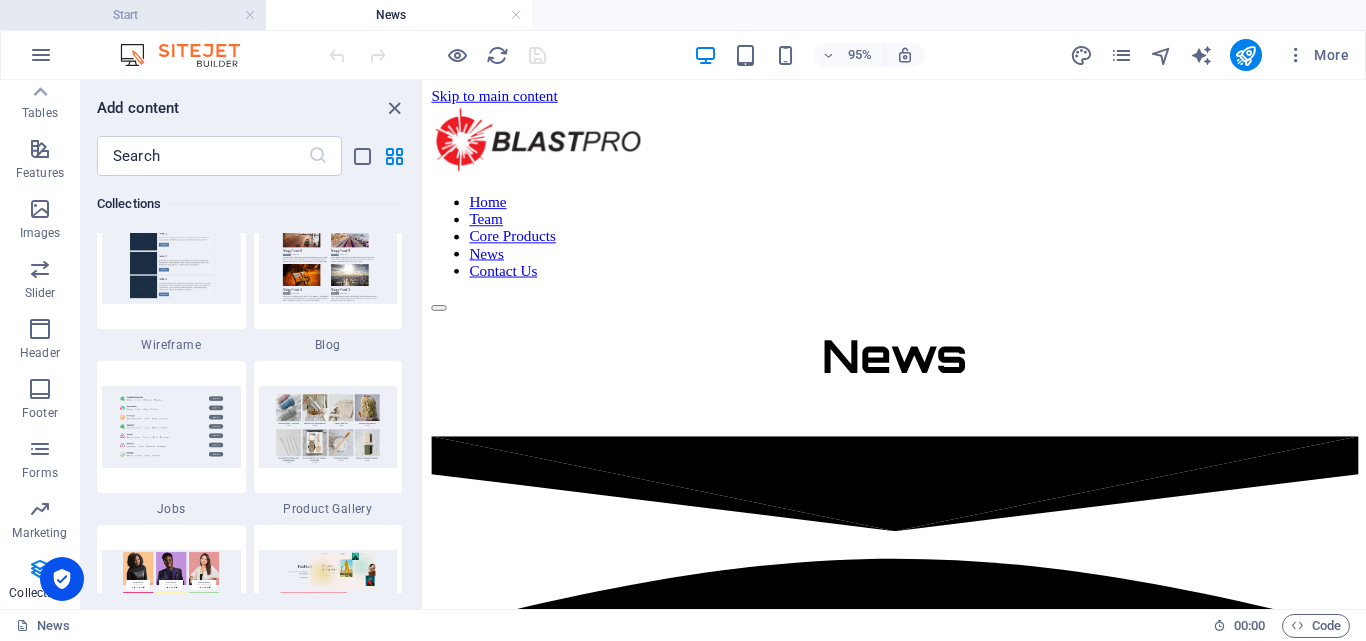 click on "Start" at bounding box center (133, 15) 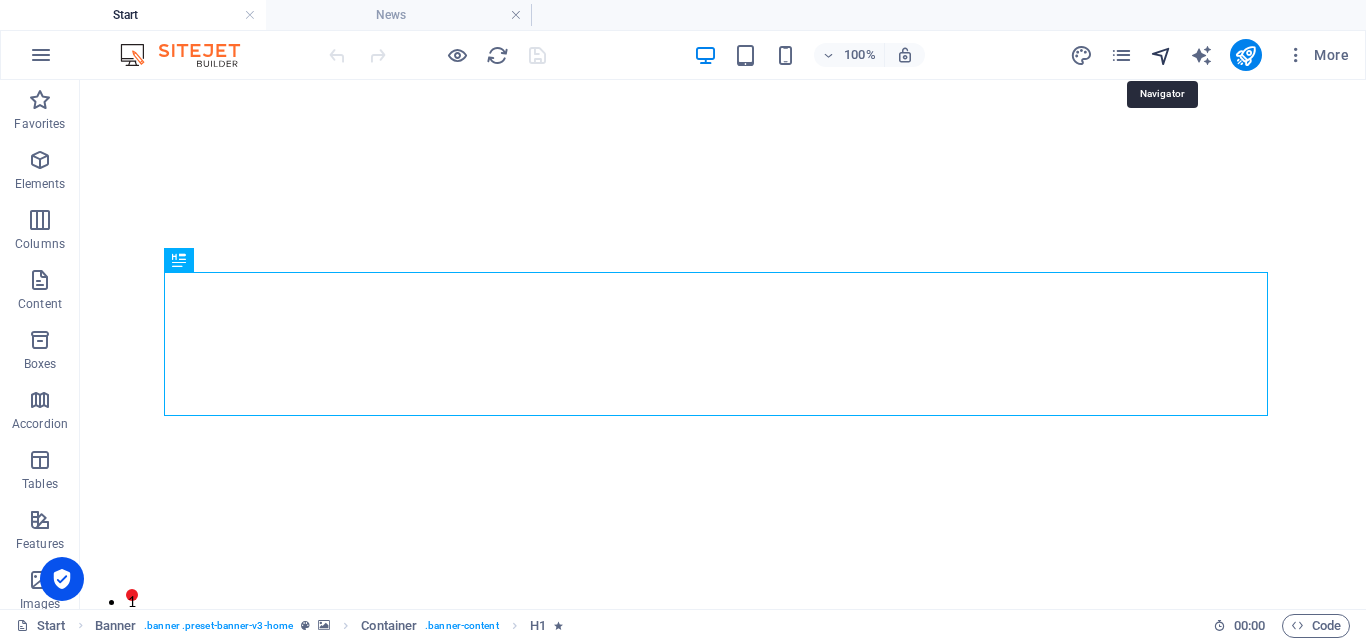 click at bounding box center [1161, 55] 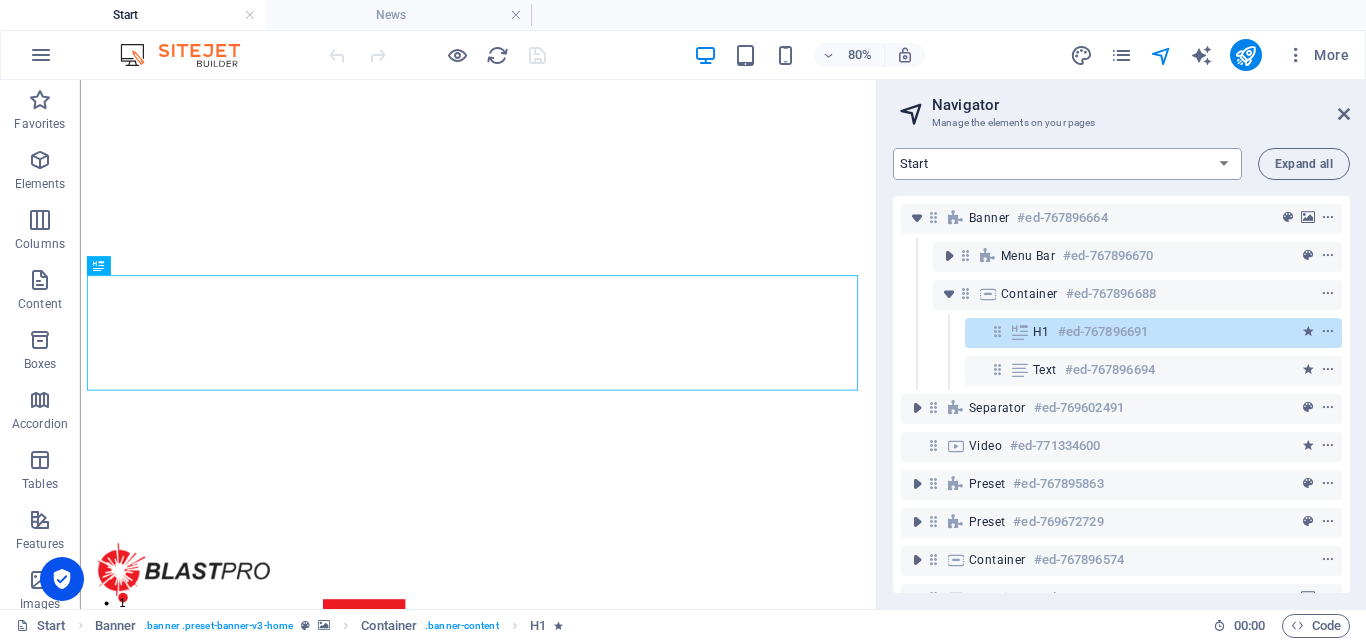 click on "Start  Machine  LOx Breaker  Services  News  Legal Notice  Privacy  Products: Single Page Layout  New Collection: Single Page Layout  News: Single Page Layout" at bounding box center [1067, 164] 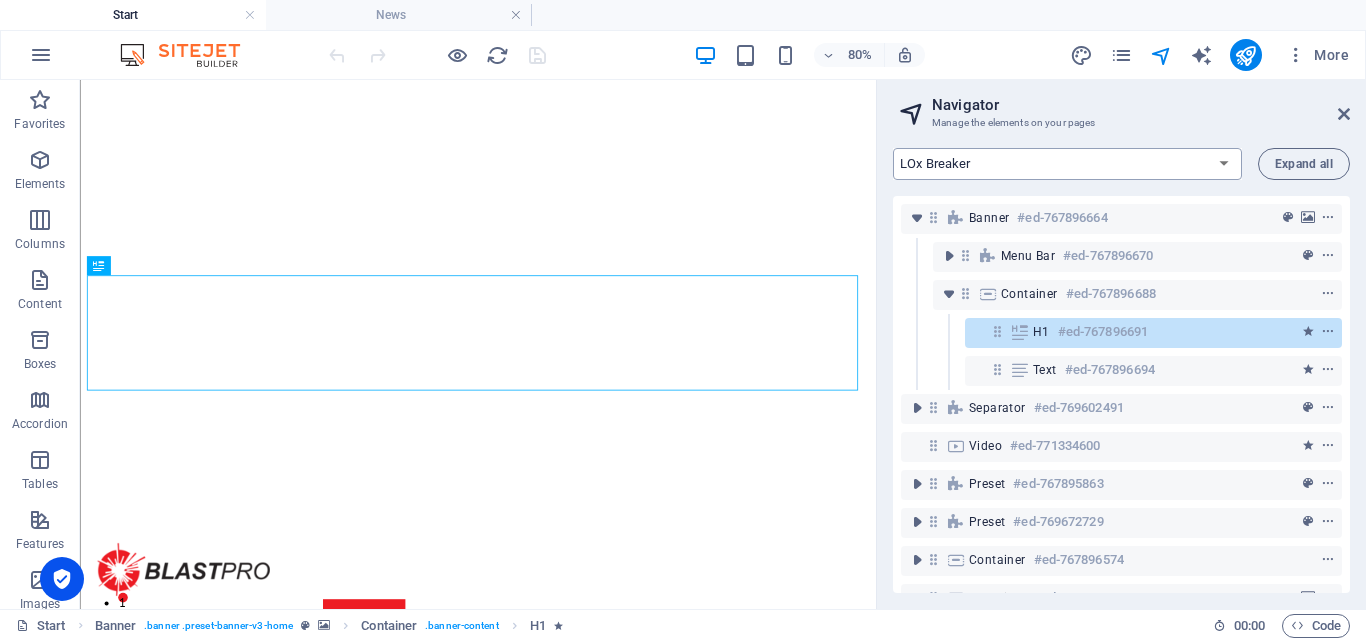 click on "Start  Machine  LOx Breaker  Services  News  Legal Notice  Privacy  Products: Single Page Layout  New Collection: Single Page Layout  News: Single Page Layout" at bounding box center (1067, 164) 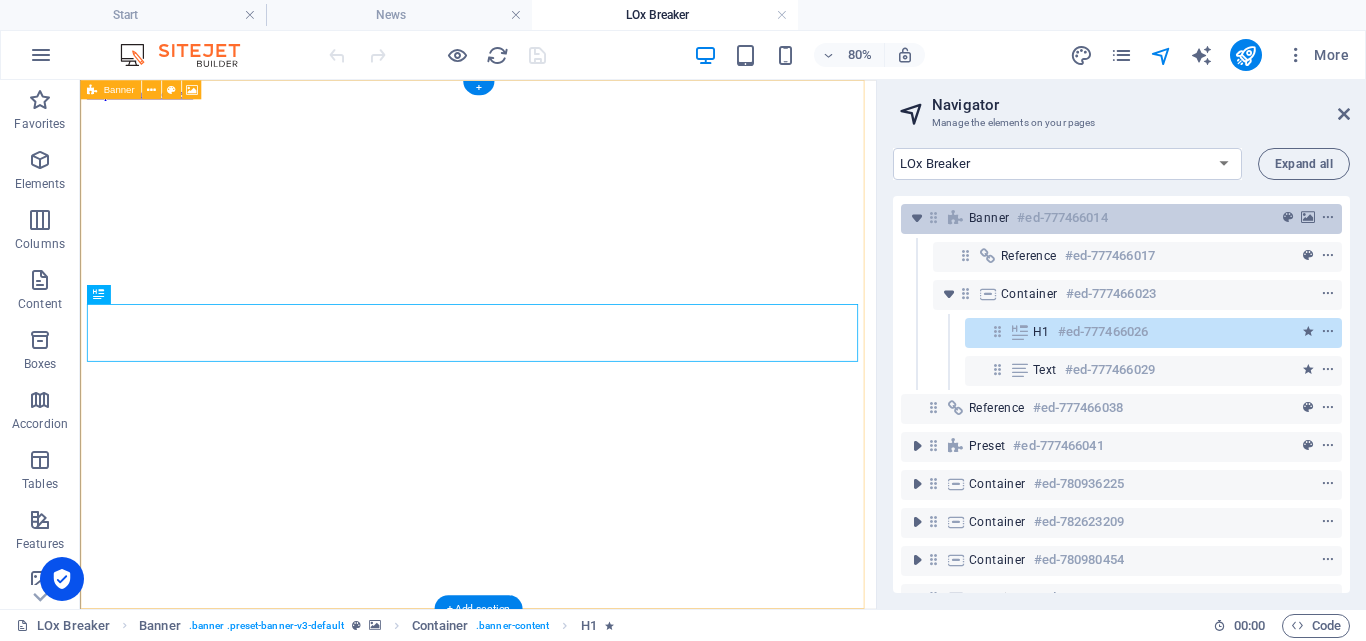 scroll, scrollTop: 0, scrollLeft: 0, axis: both 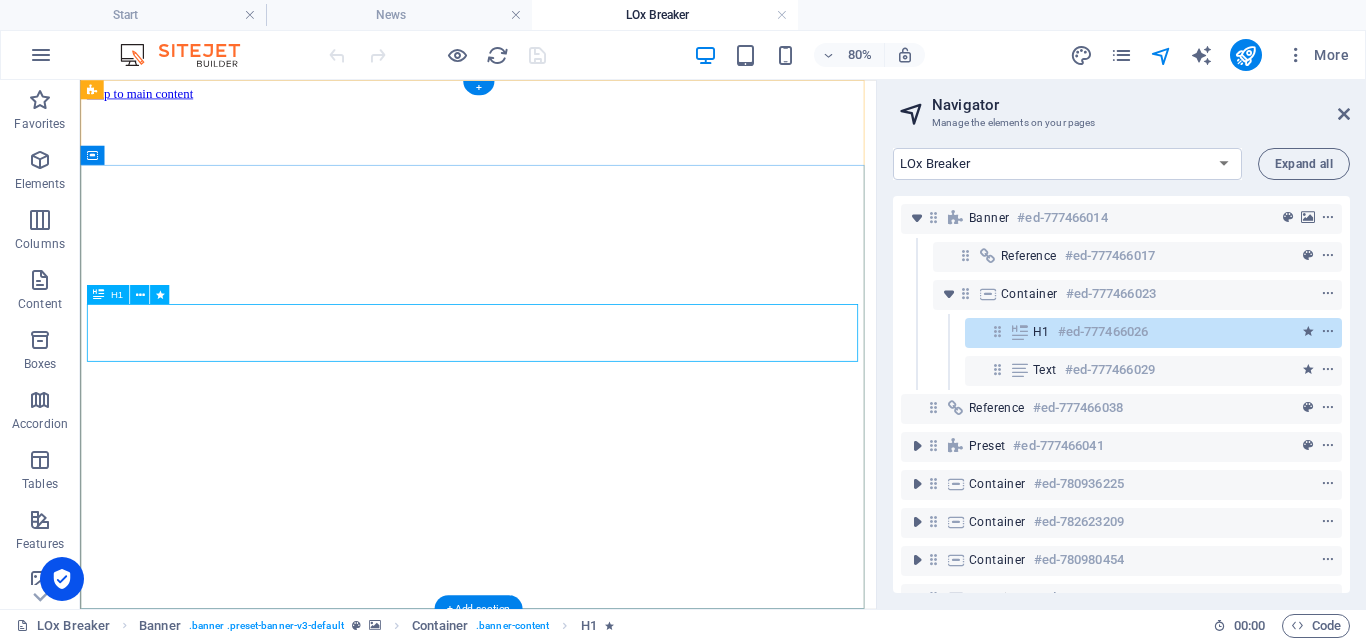 click on "LOX BREAKER" at bounding box center [577, 1024] 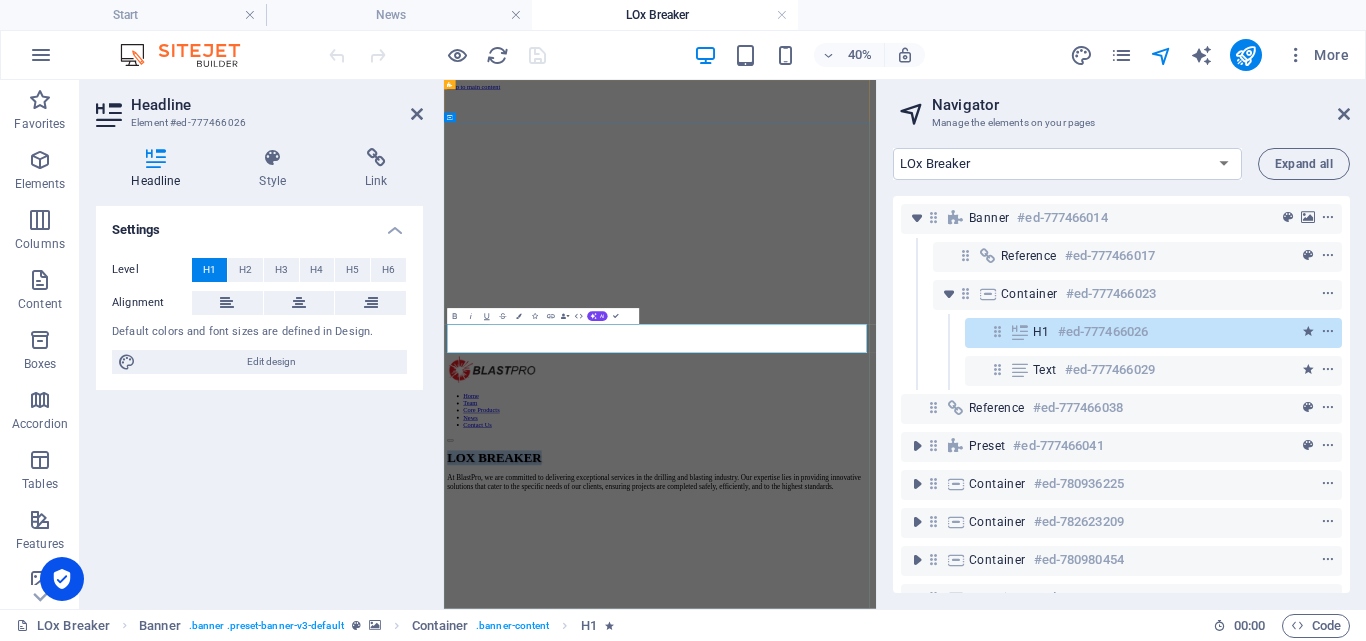 click on "LOX BREAKER" at bounding box center [570, 1024] 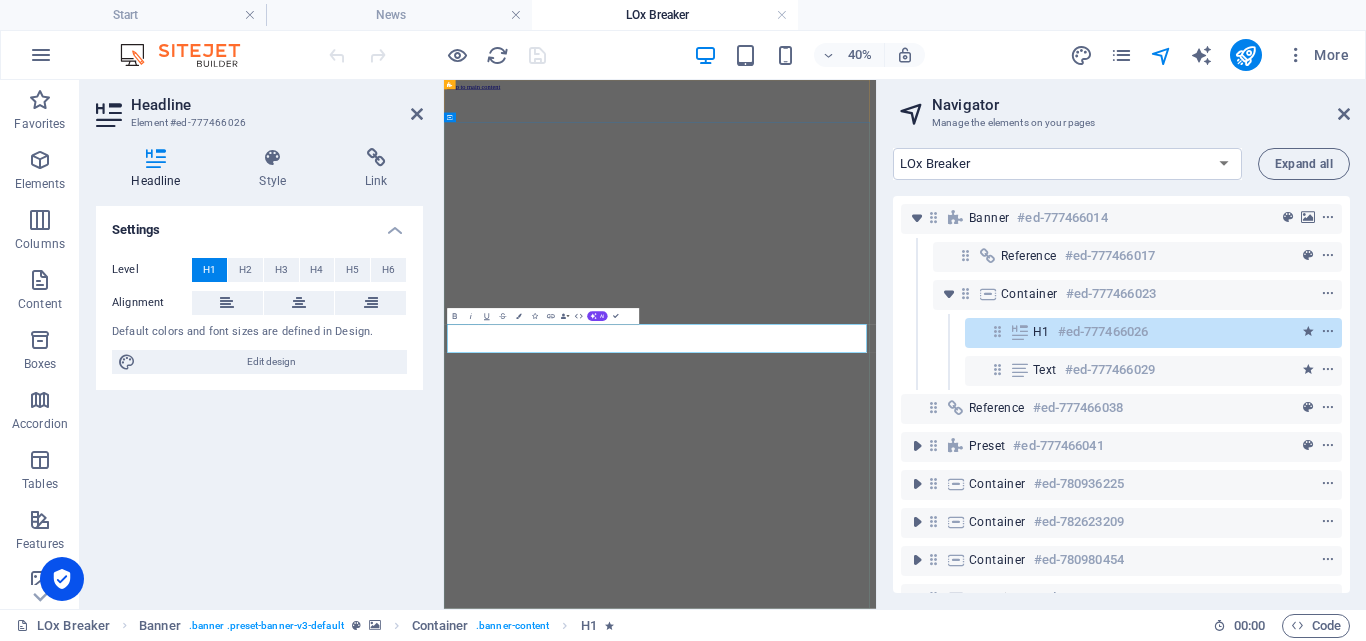 type 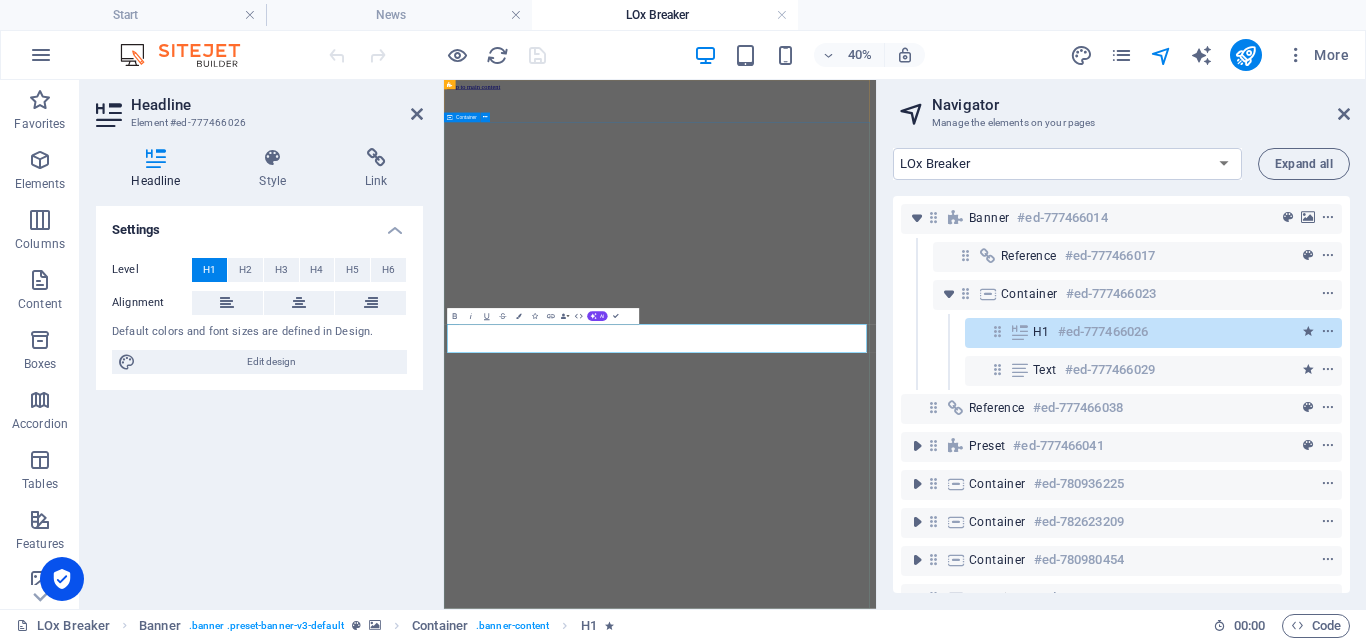click on "LOX BREAKER At BlastPro, we are committed to delivering exceptional services in the drilling and blasting industry. Our expertise lies in providing innovative solutions that cater to the specific needs of our clients, ensuring projects are completed safely, efficiently, and to the highest standards." at bounding box center (984, 1716) 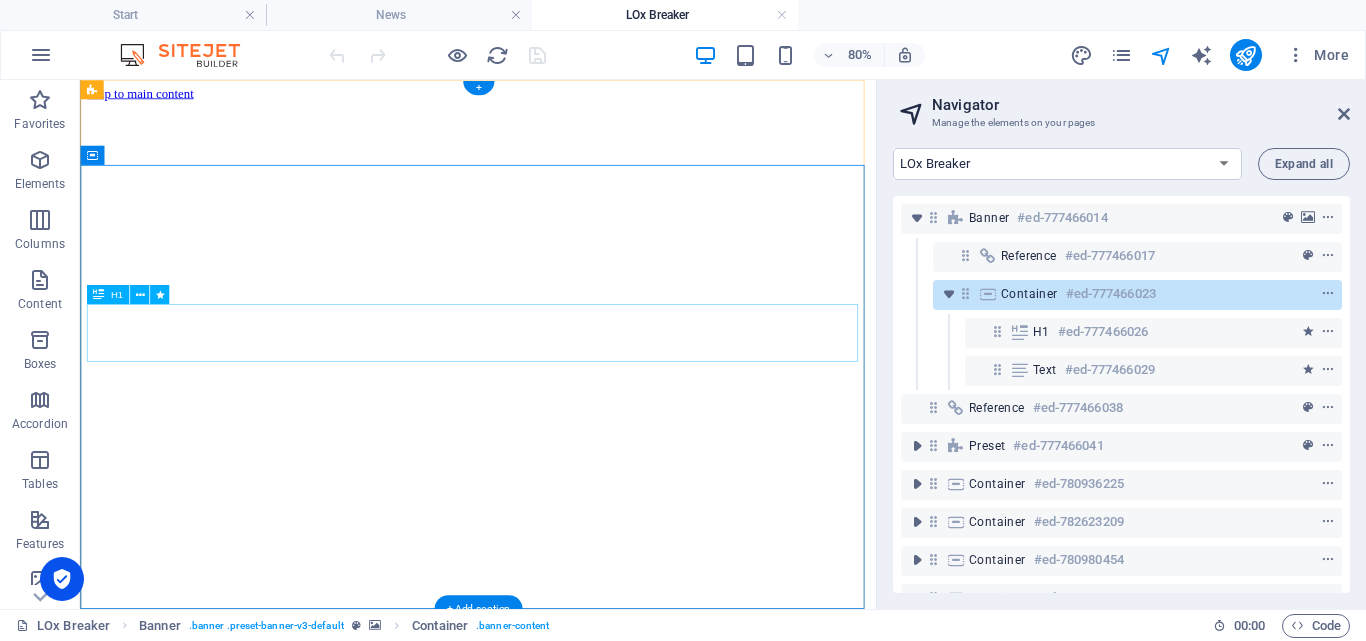 click on "LOX BREAKER" at bounding box center [577, 1686] 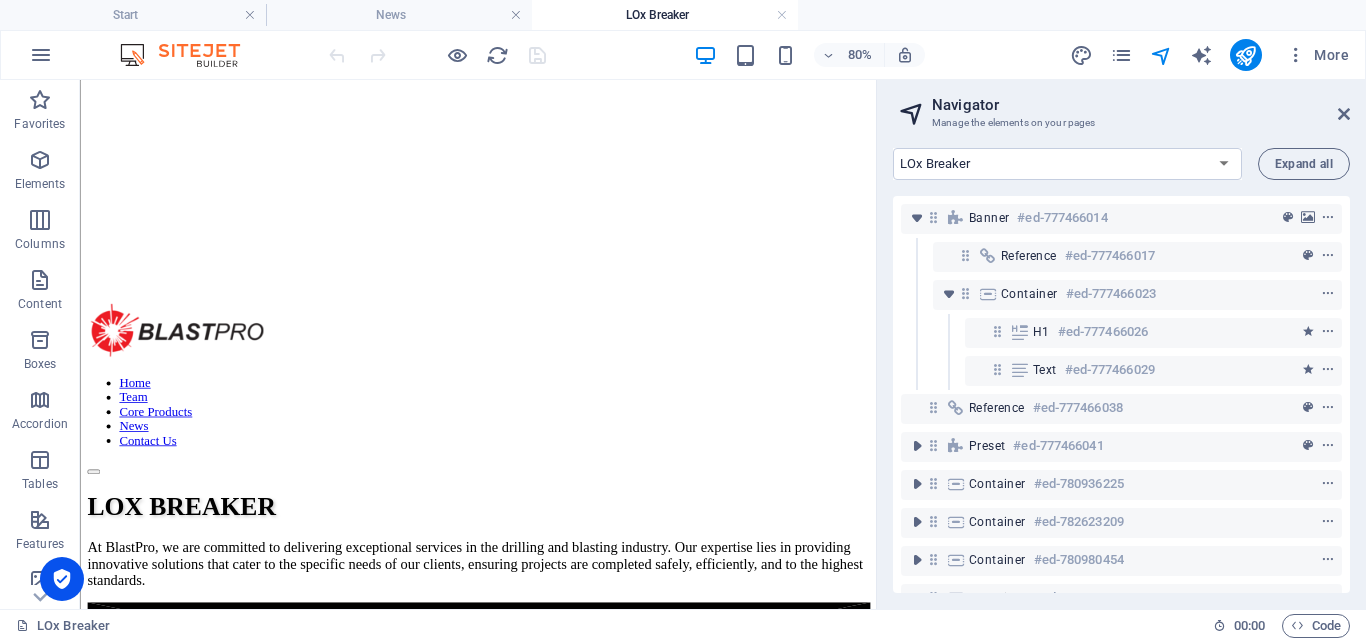 scroll, scrollTop: 267, scrollLeft: 0, axis: vertical 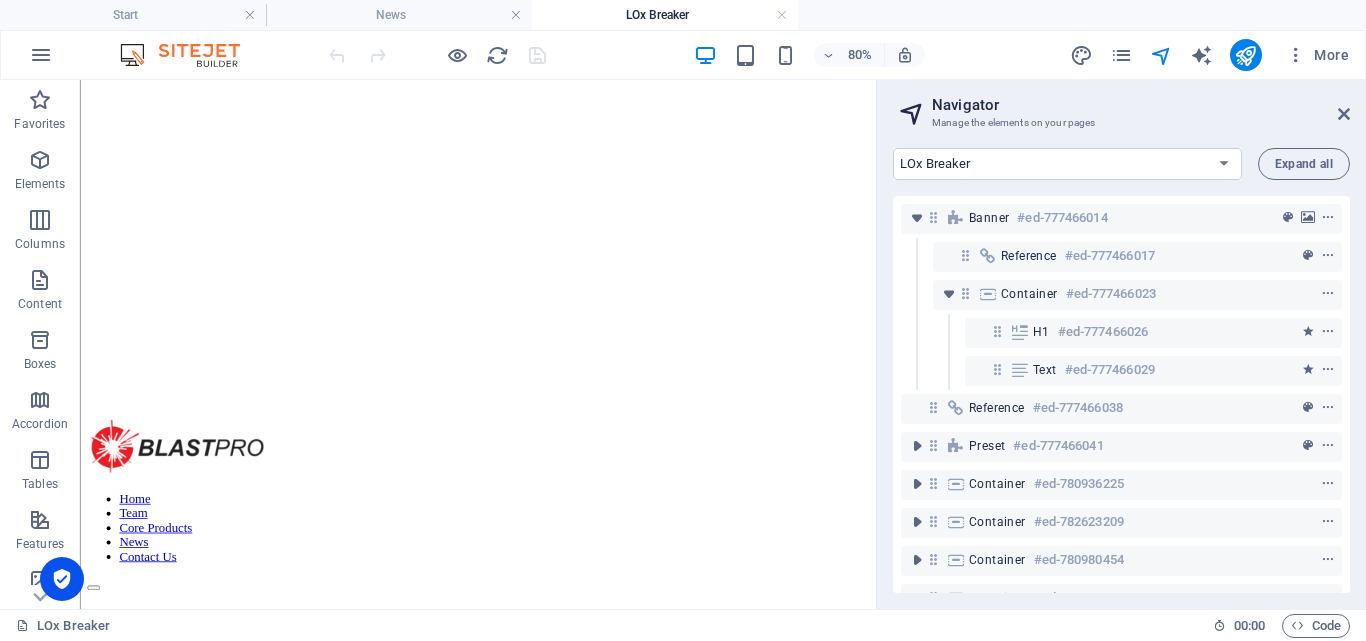 drag, startPoint x: 1065, startPoint y: 126, endPoint x: 973, endPoint y: 216, distance: 128.7012 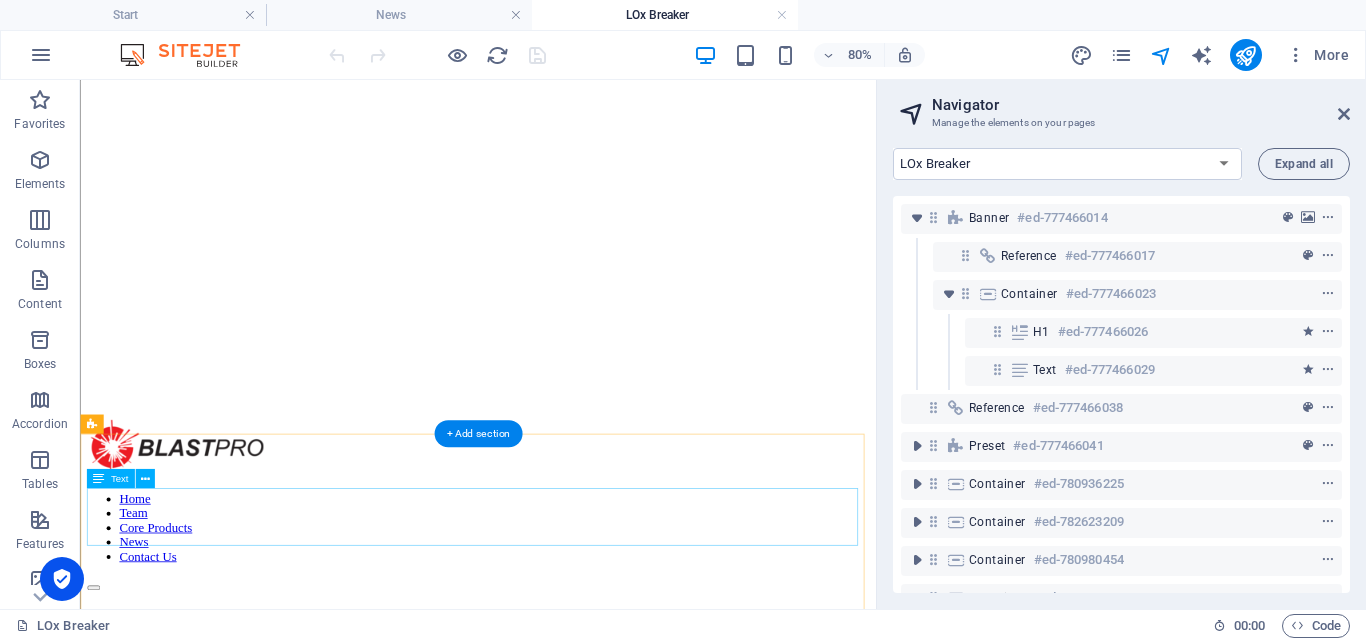 click on "LOx Breaker" at bounding box center (577, 1286) 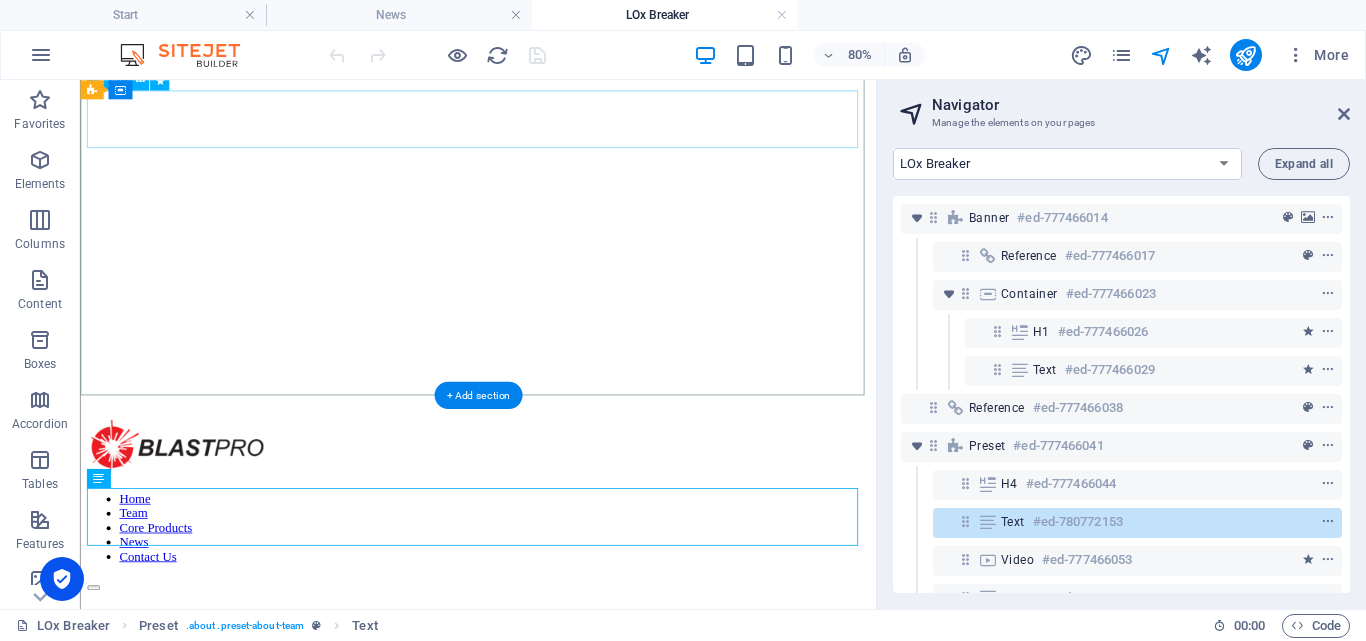 click on "LOX BREAKER" at bounding box center [577, 757] 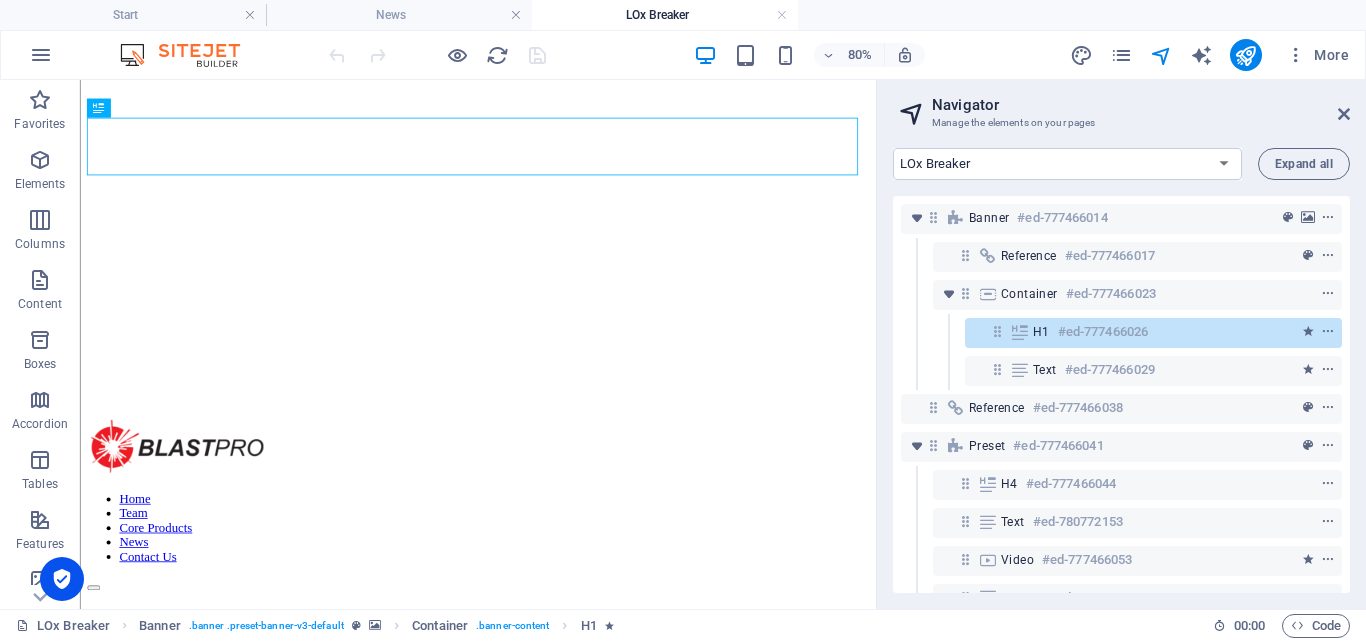 scroll, scrollTop: 178, scrollLeft: 0, axis: vertical 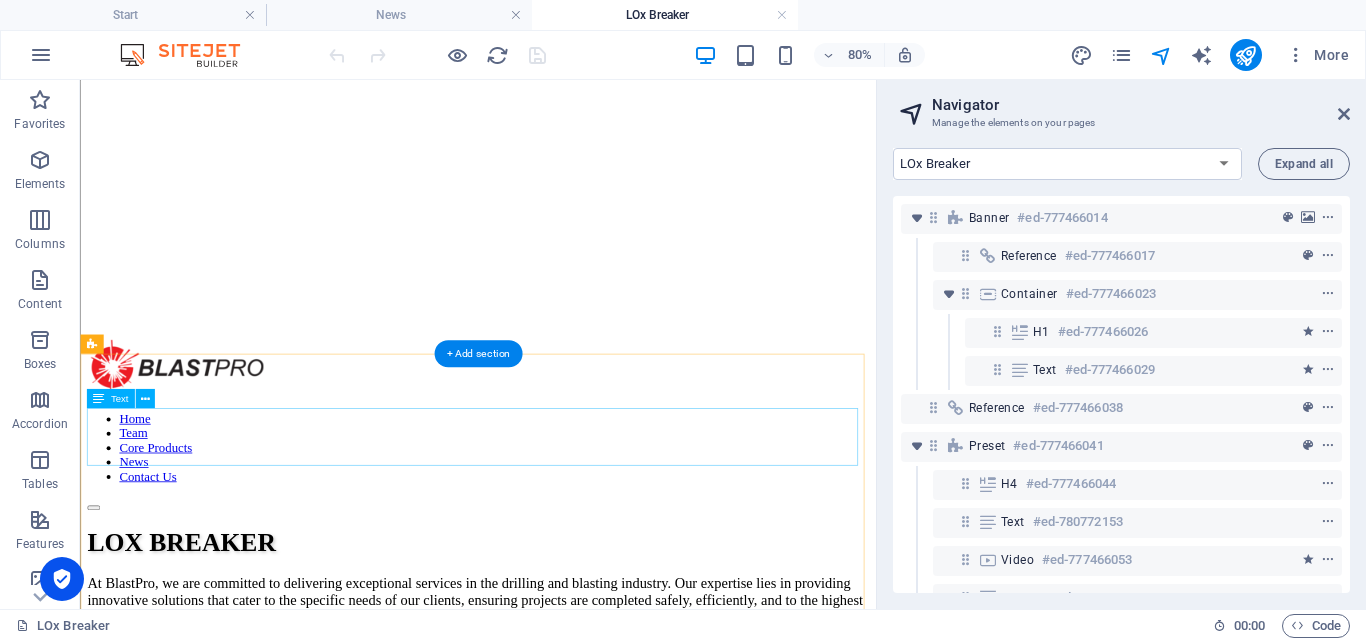 click on "LOx Breaker" at bounding box center (577, 1186) 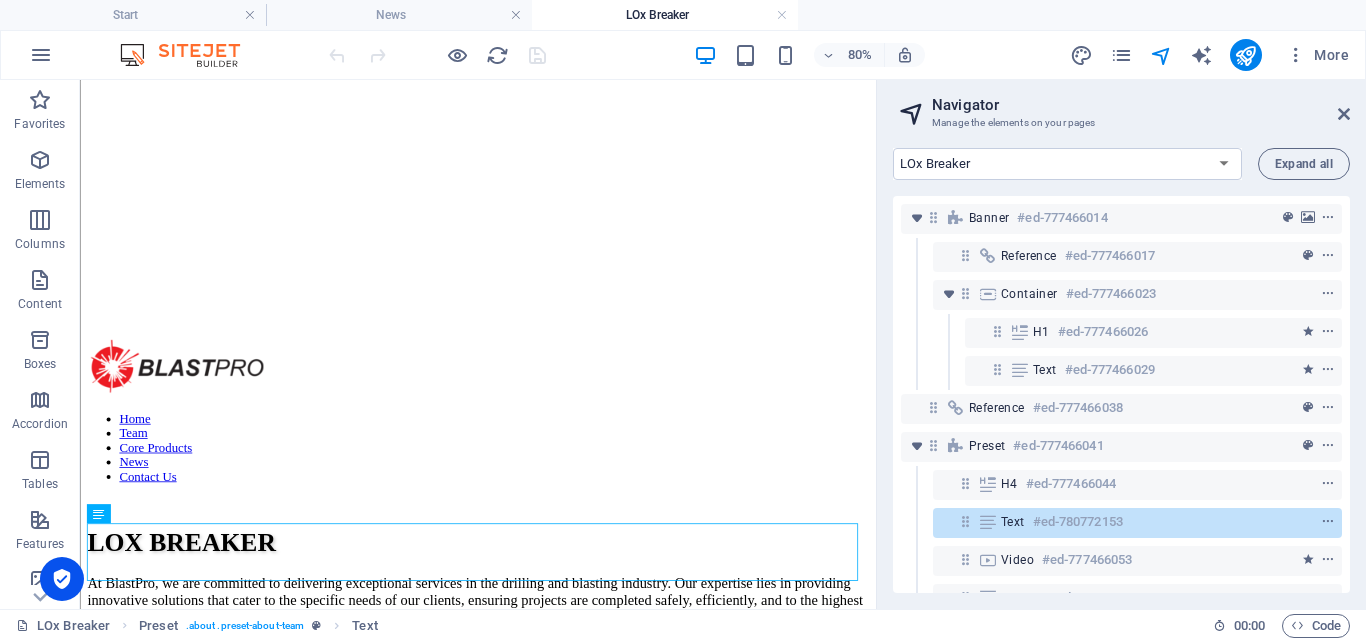scroll, scrollTop: 0, scrollLeft: 0, axis: both 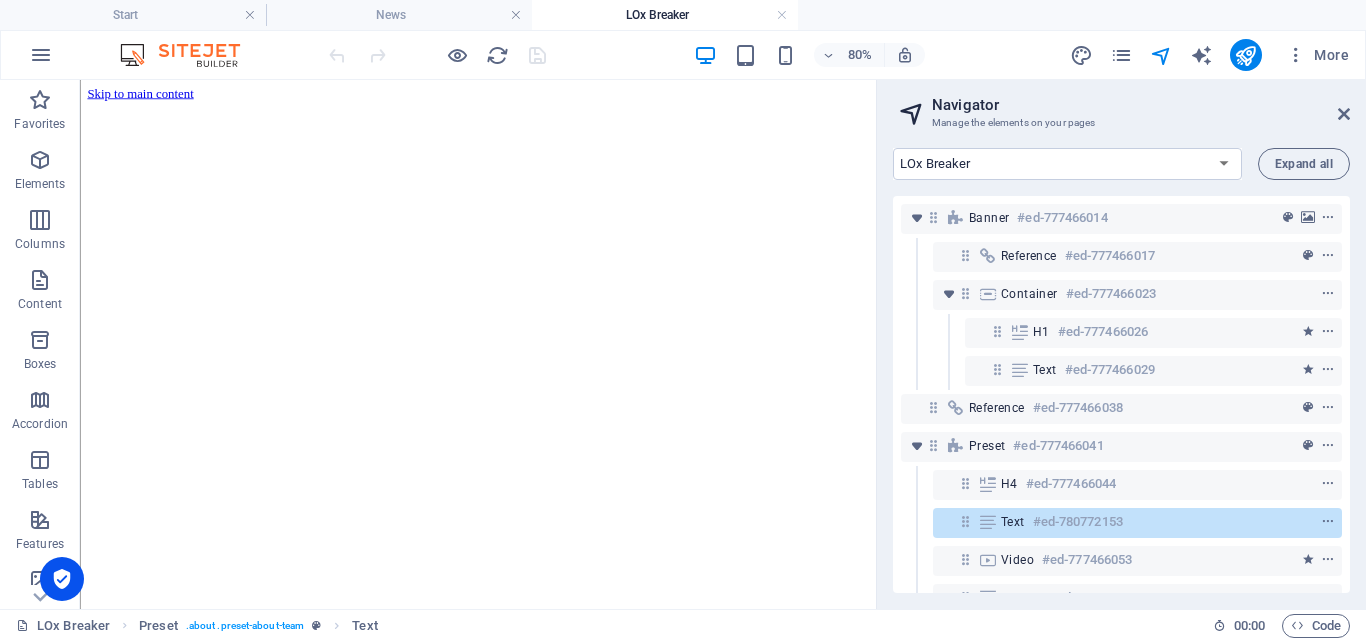drag, startPoint x: 1071, startPoint y: 151, endPoint x: 957, endPoint y: 176, distance: 116.70904 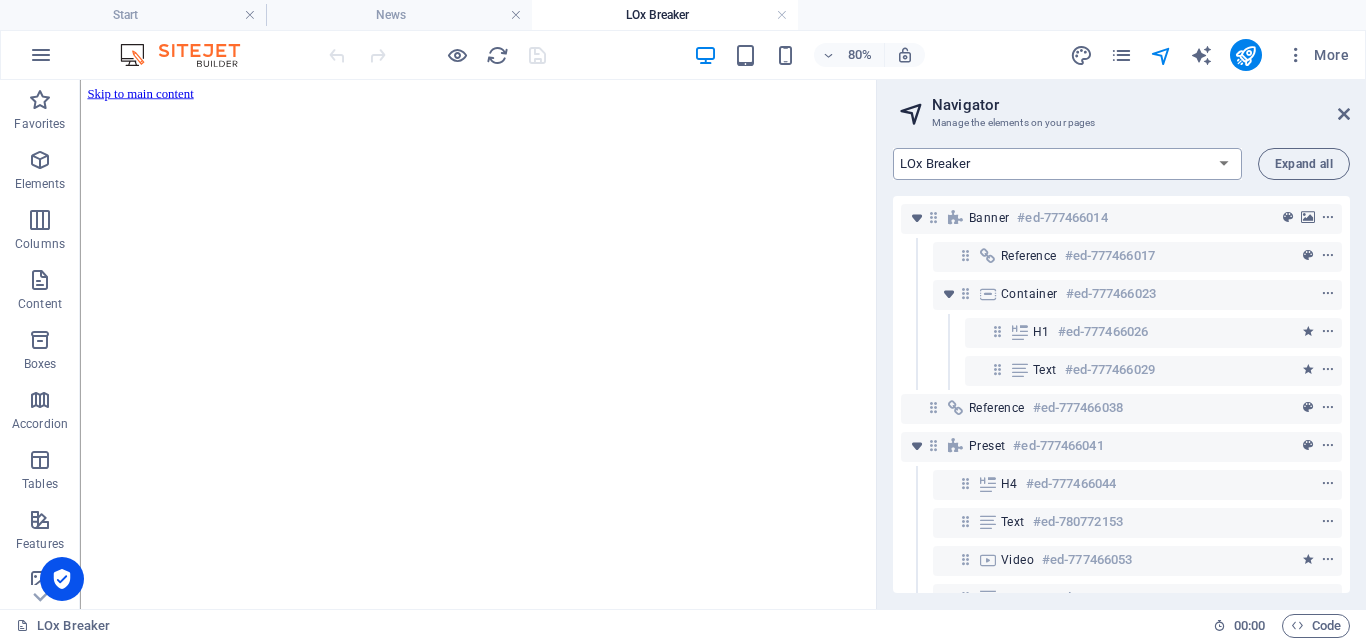click on "Start  Machine  LOx Breaker  Services  News  Legal Notice  Privacy  Products: Single Page Layout  New Collection: Single Page Layout  News: Single Page Layout" at bounding box center [1067, 164] 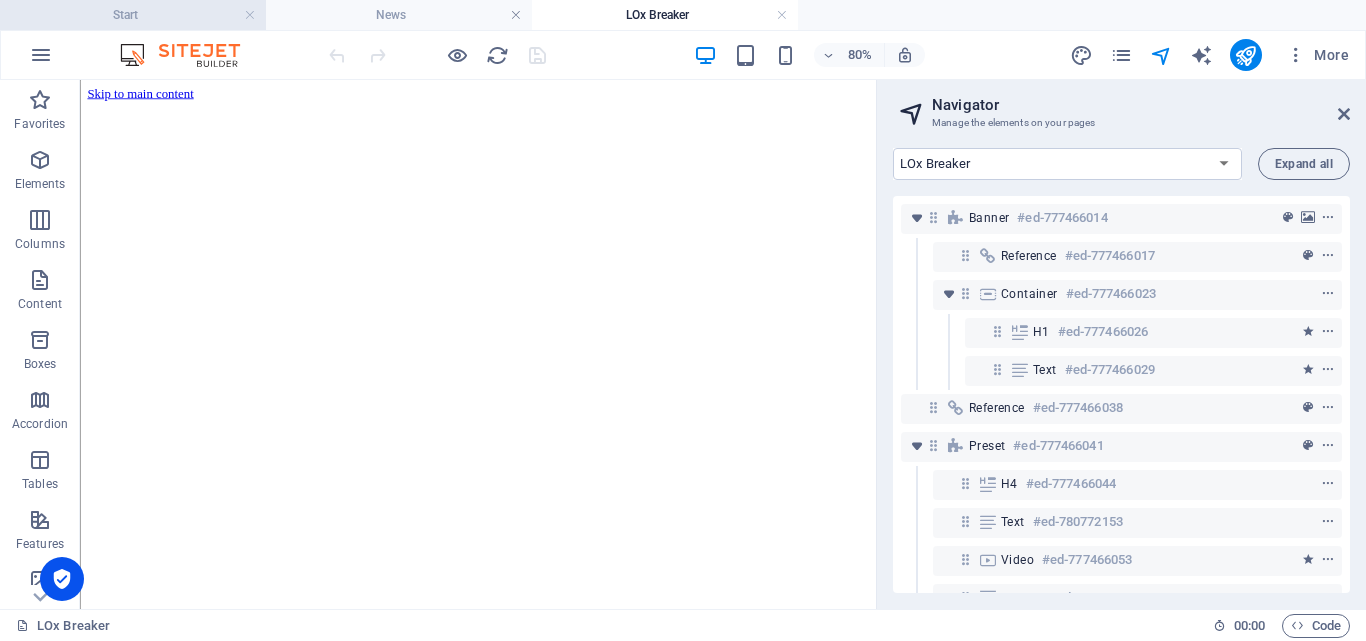 click on "Start" at bounding box center [133, 15] 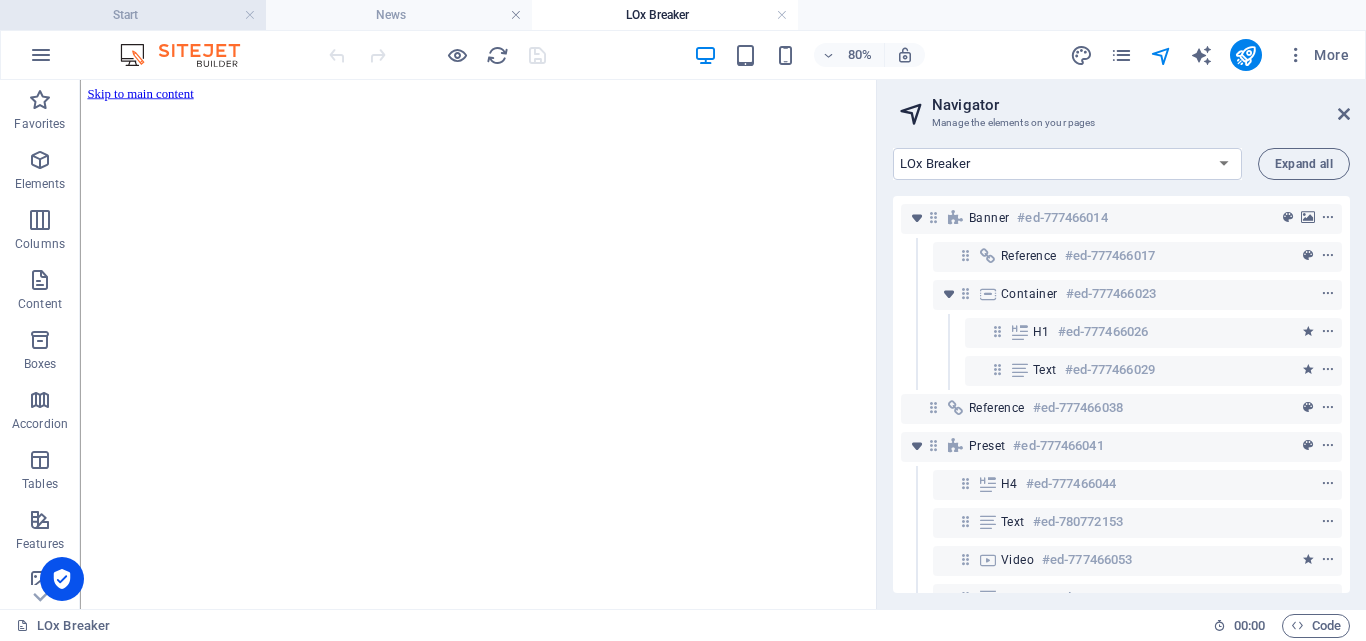 select on "14902883-en" 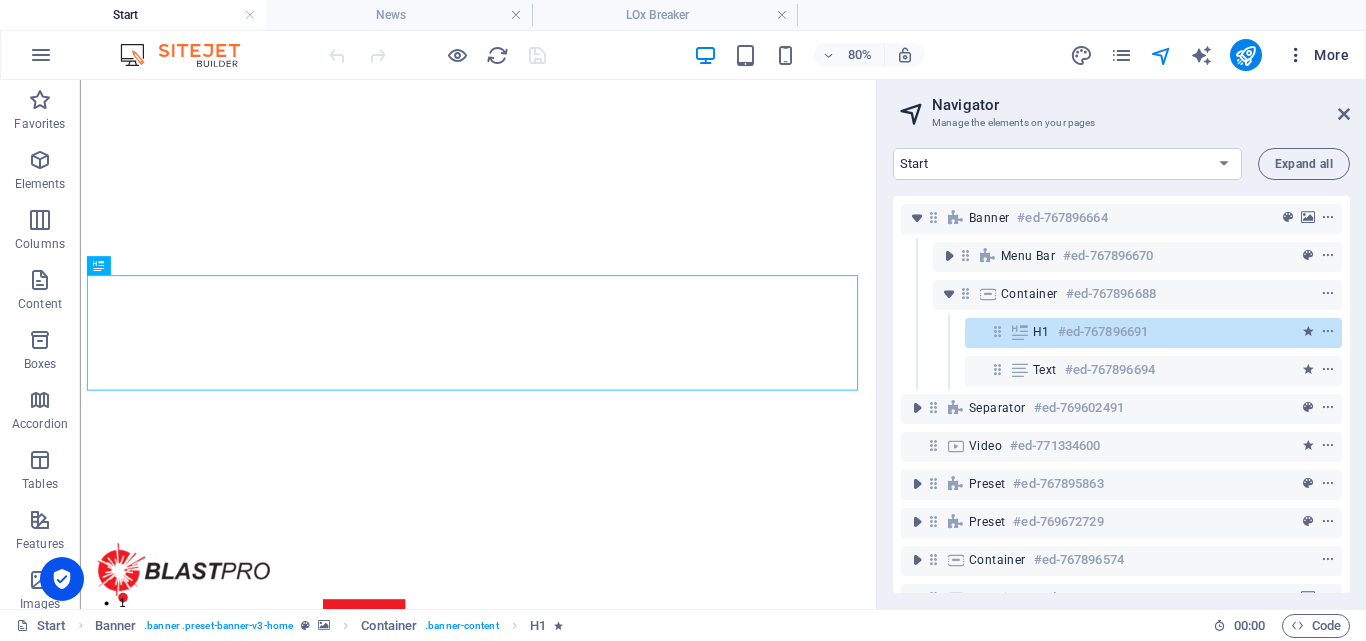 click at bounding box center (1296, 55) 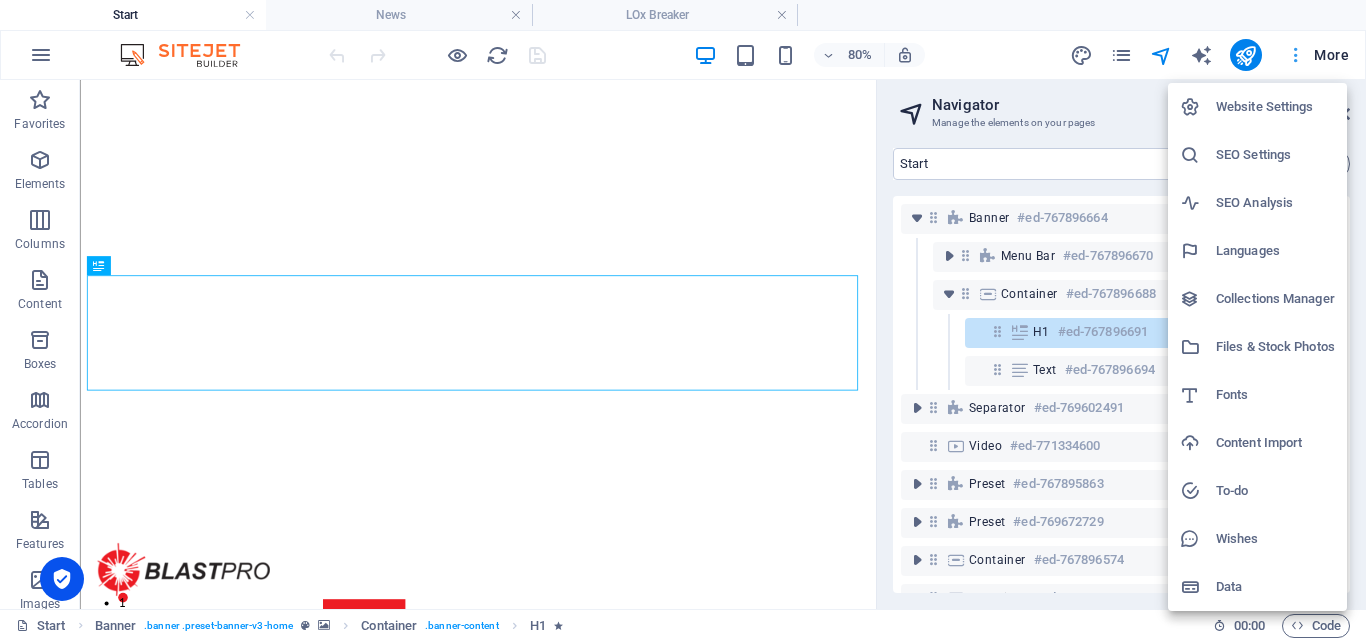 click at bounding box center (683, 320) 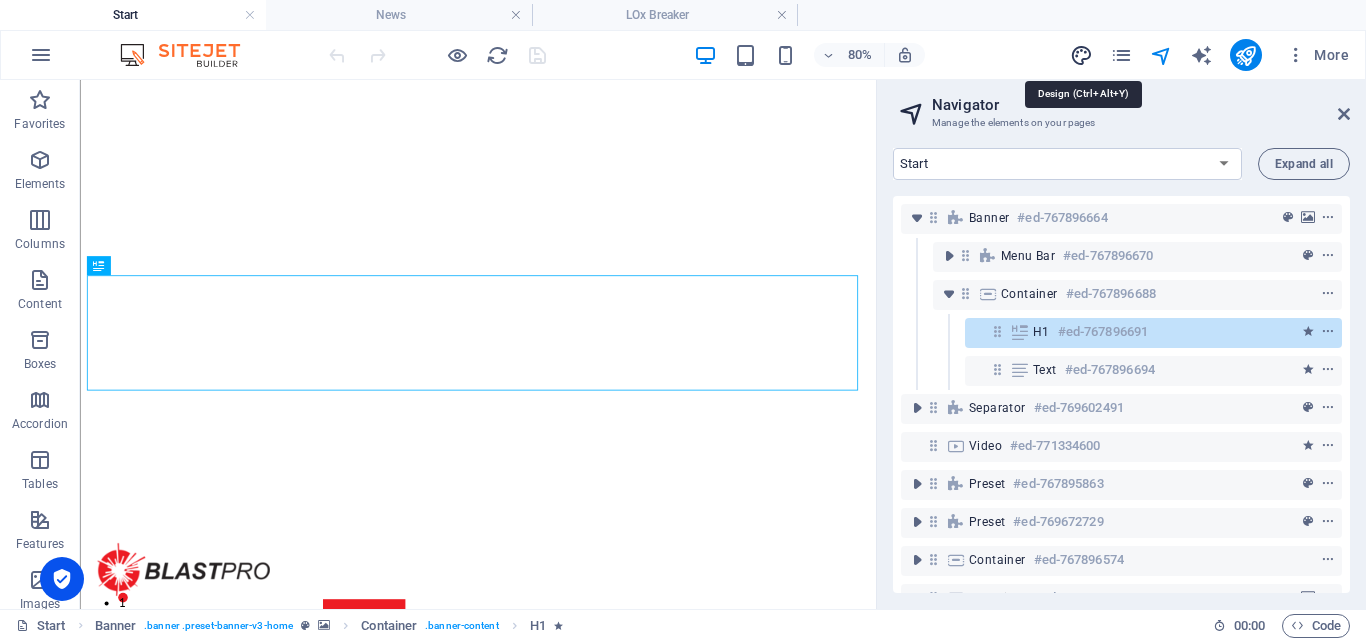 click at bounding box center (1081, 55) 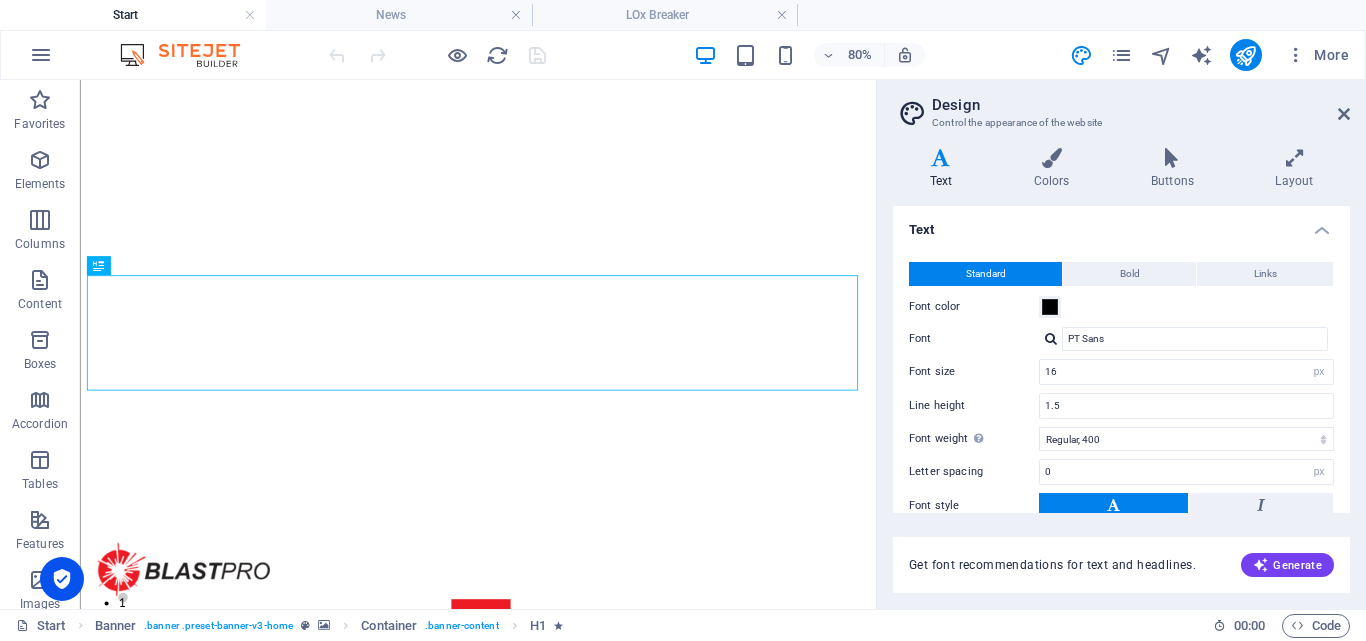 click on "Text" at bounding box center [945, 169] 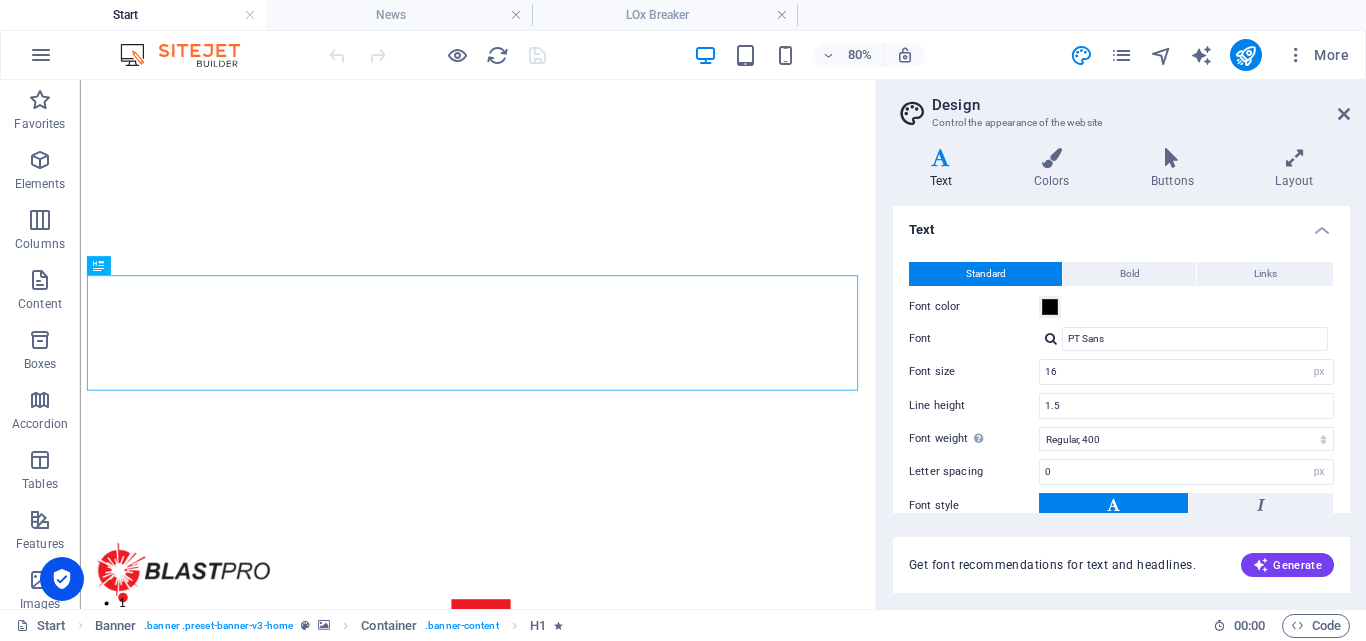 click on "Text" at bounding box center [1121, 224] 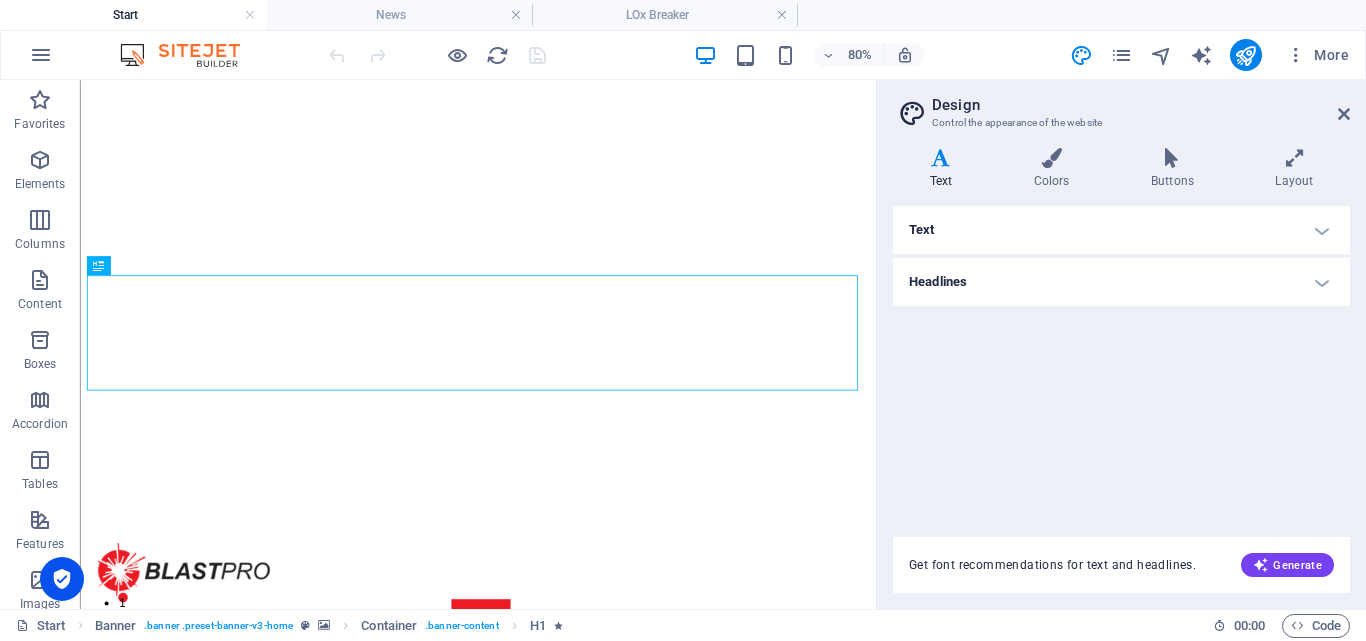 click on "Headlines" at bounding box center (1121, 282) 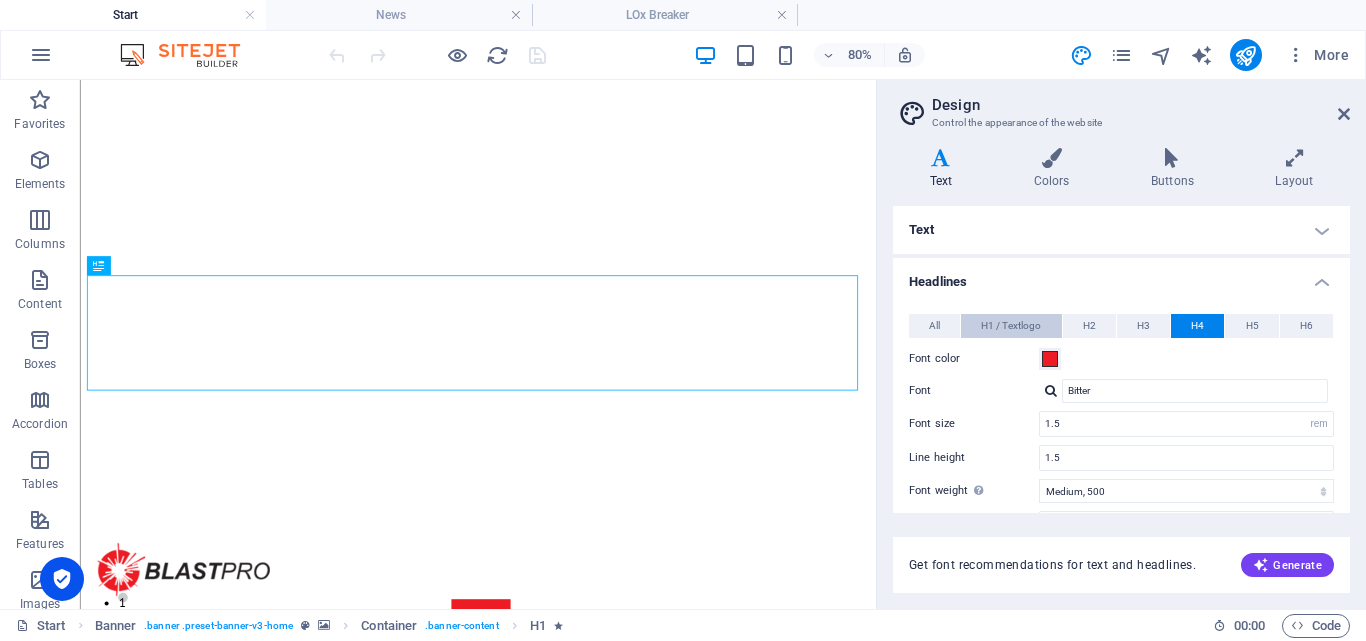click on "H1 / Textlogo" at bounding box center (1011, 326) 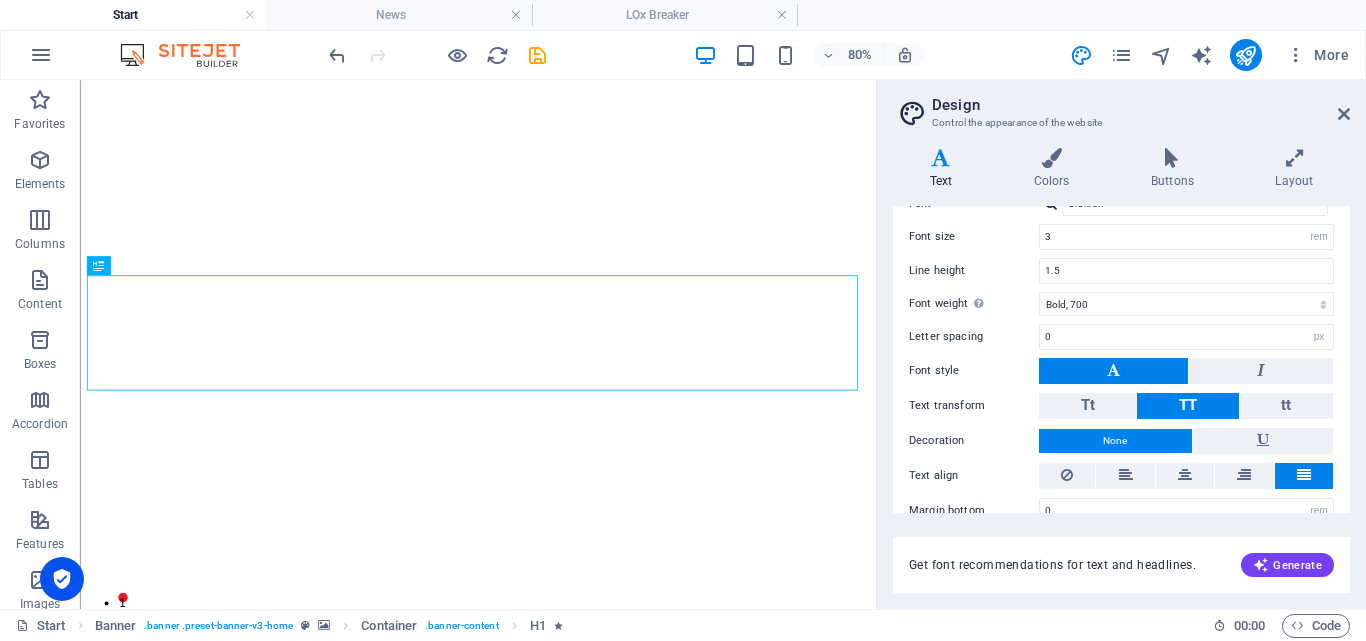 scroll, scrollTop: 218, scrollLeft: 0, axis: vertical 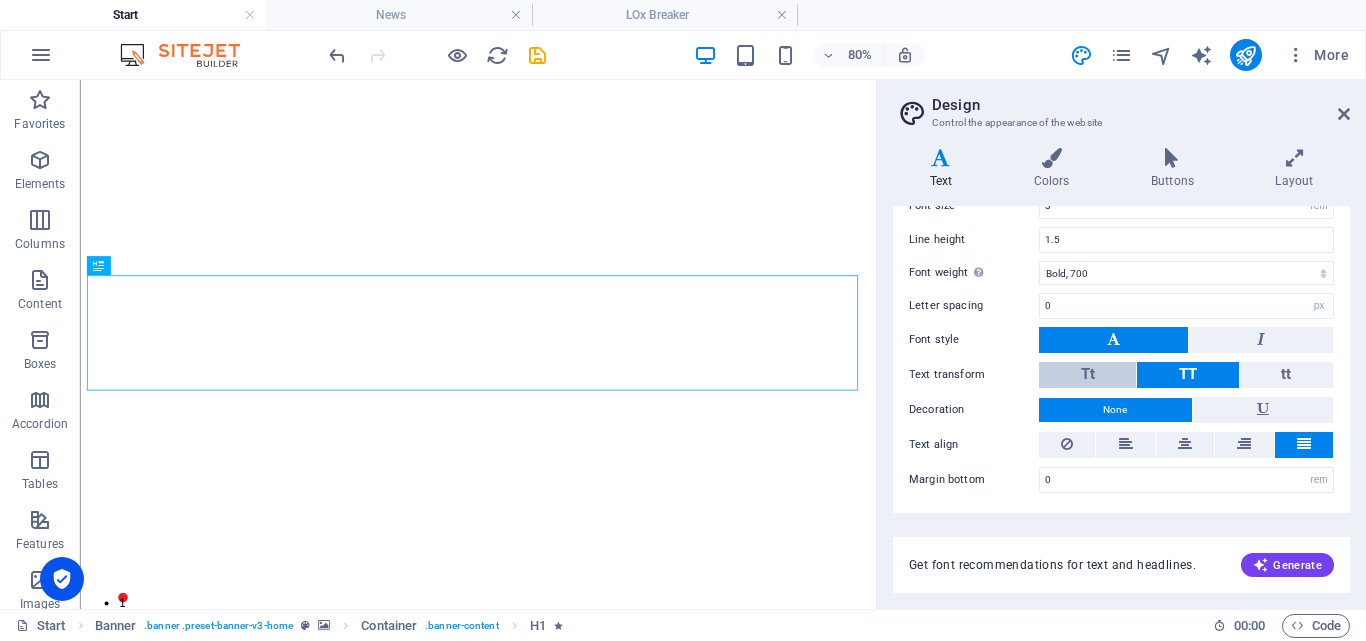 click on "Tt" at bounding box center [1087, 375] 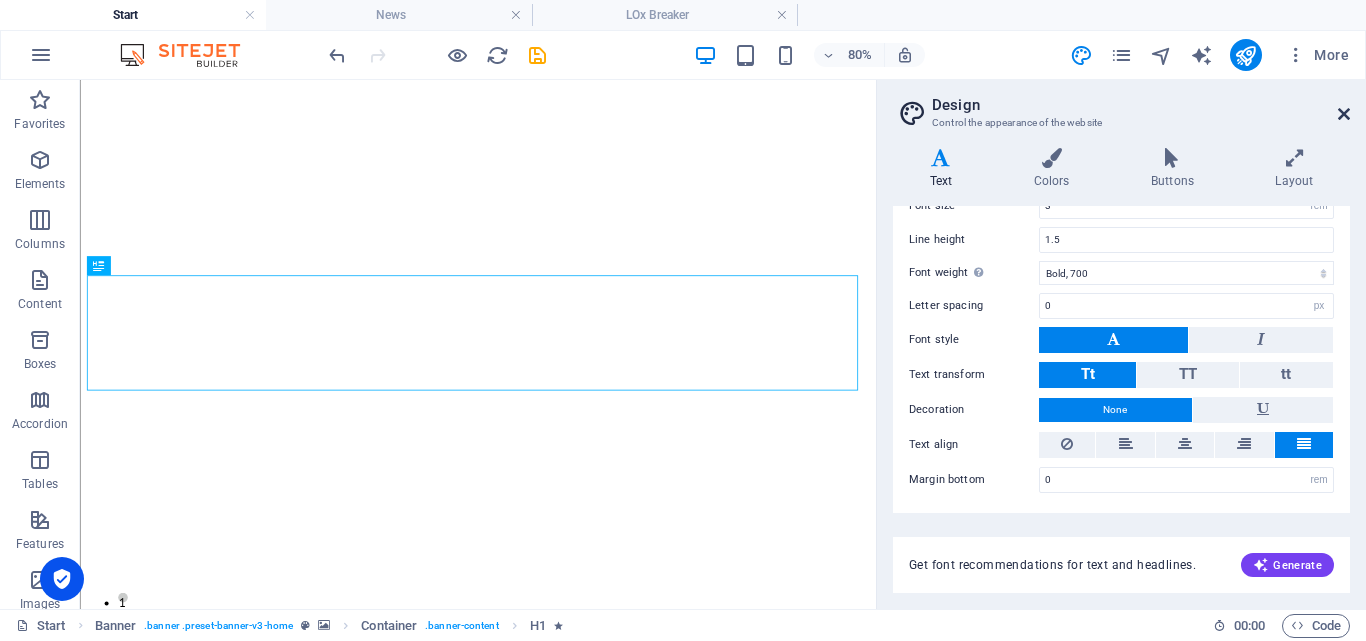 click at bounding box center (1344, 114) 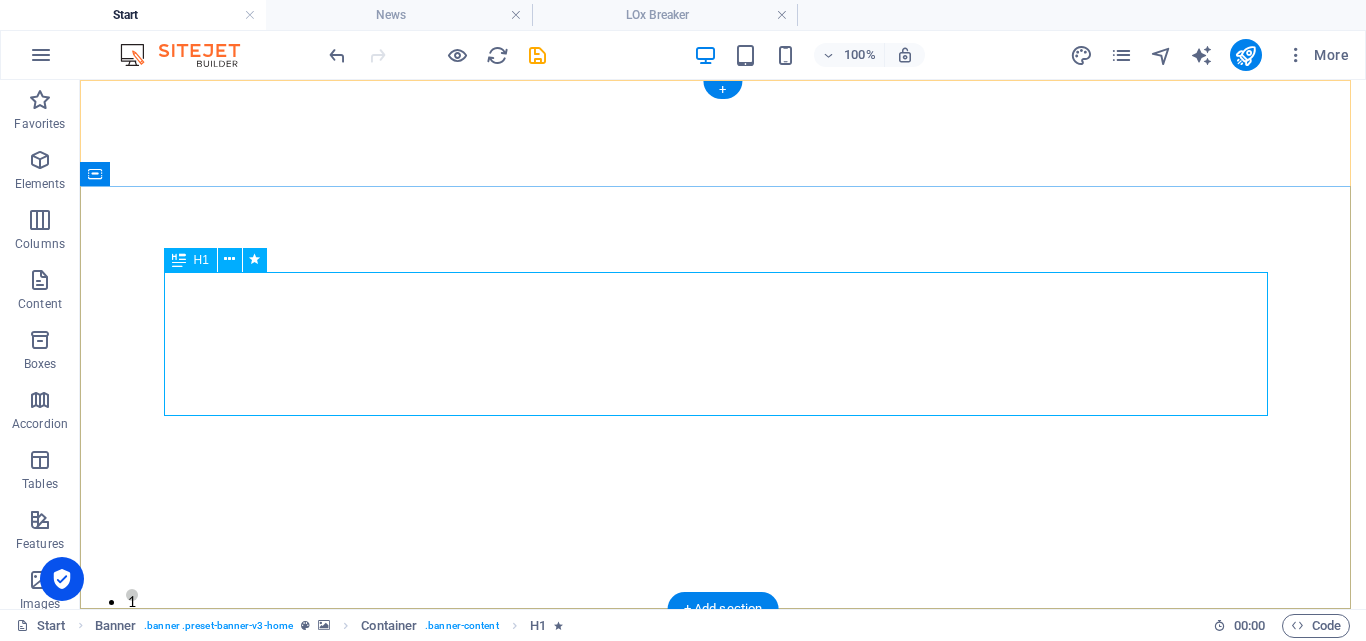 click on "Drill & Blast Solution" at bounding box center [723, 999] 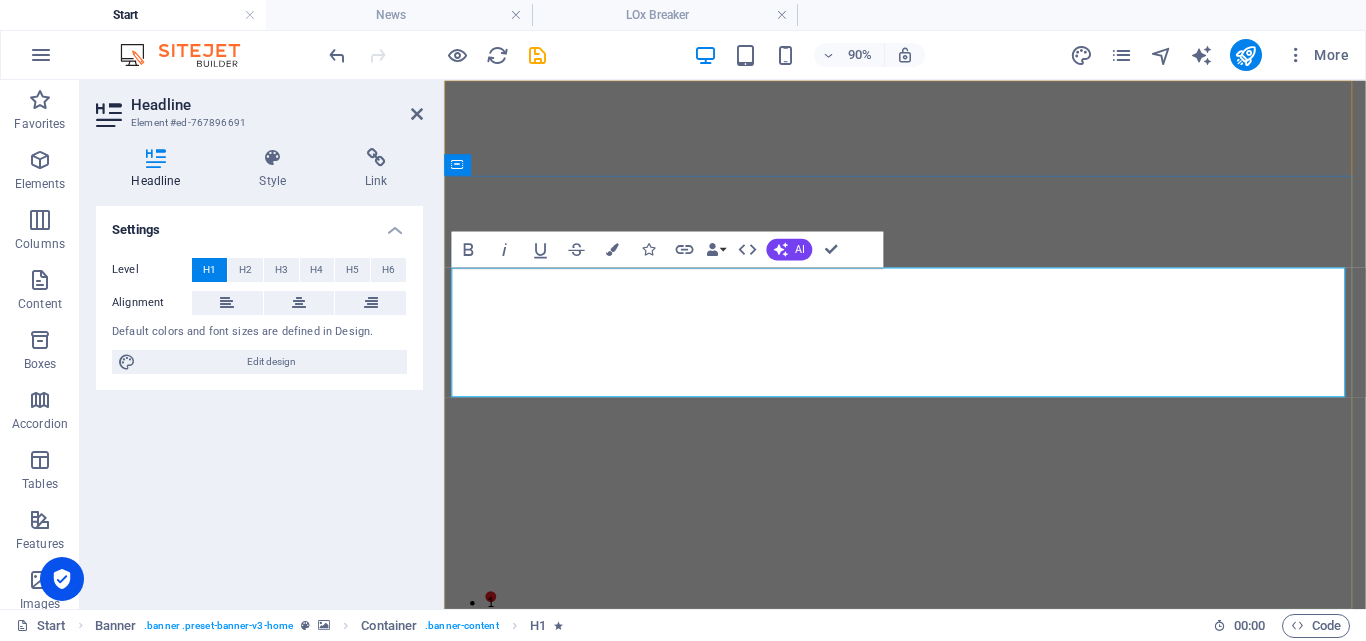 click on "Drill & Blast Solution" at bounding box center (615, 998) 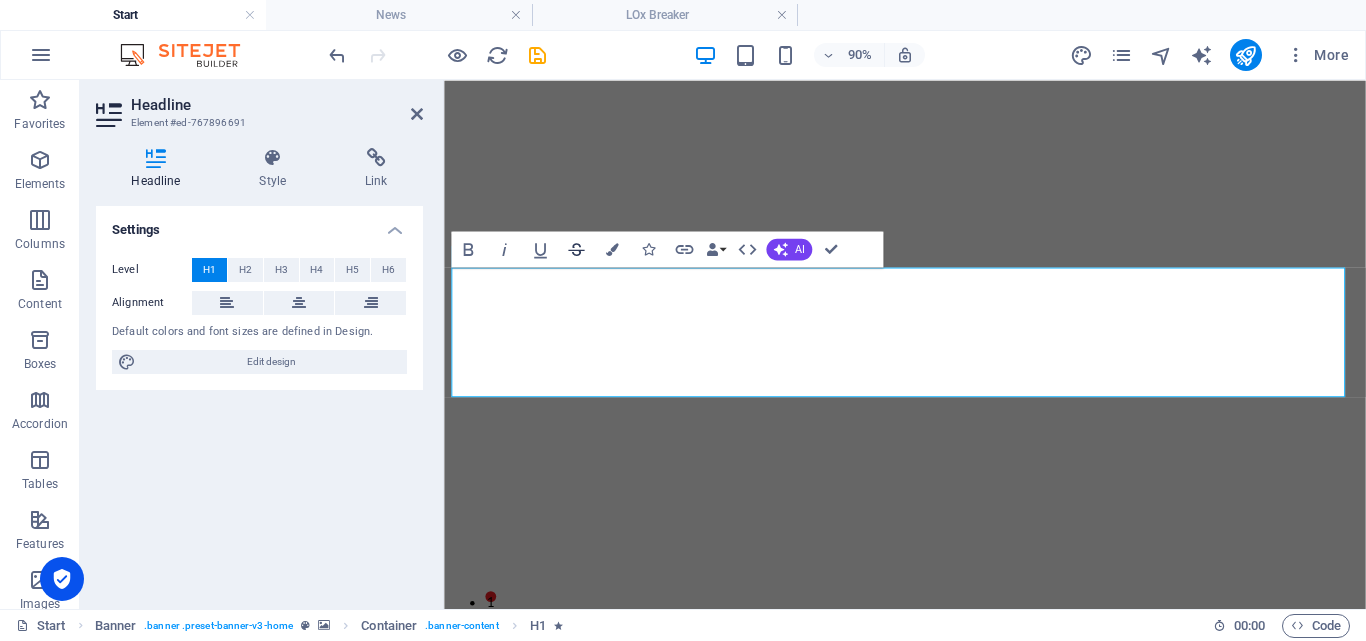 type 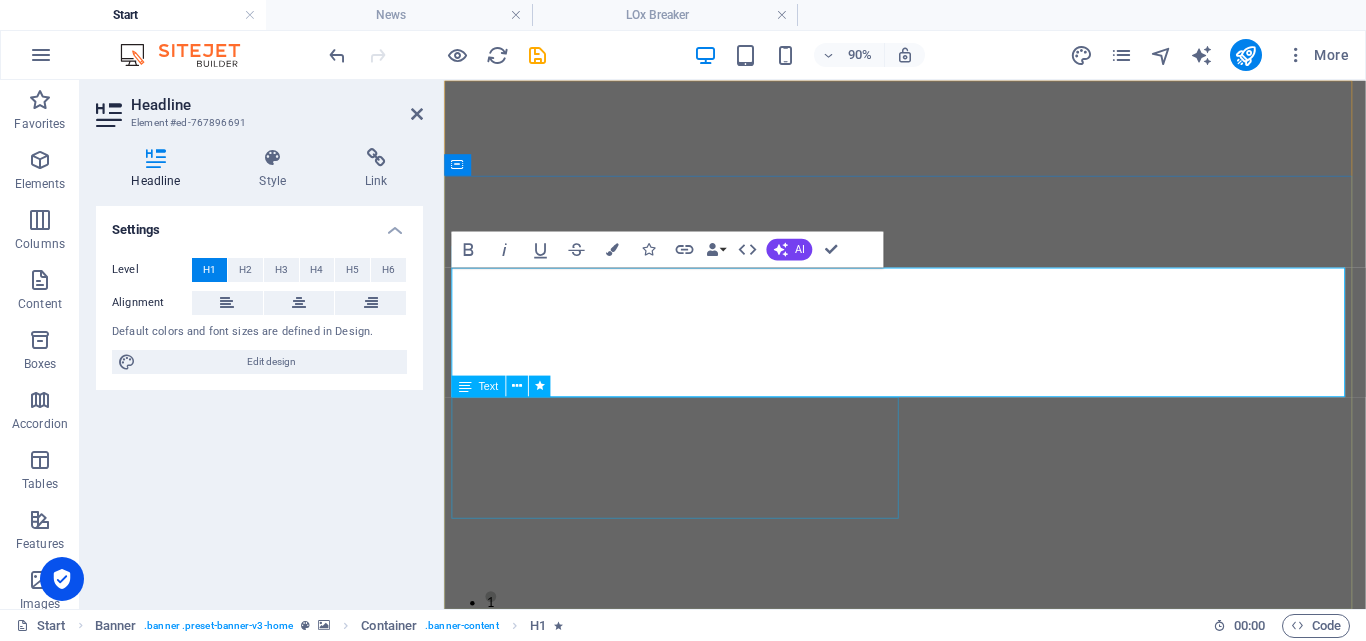 click on "At BlastPro, we are commited to delivering exceptional services in the drilling and blasting industry. Our expetise lies in providing innovative solutions that cafer to the spesific needs of our clients, ensuring projects are completed safely, efficiently, and to the highest standards." at bounding box center (956, 1038) 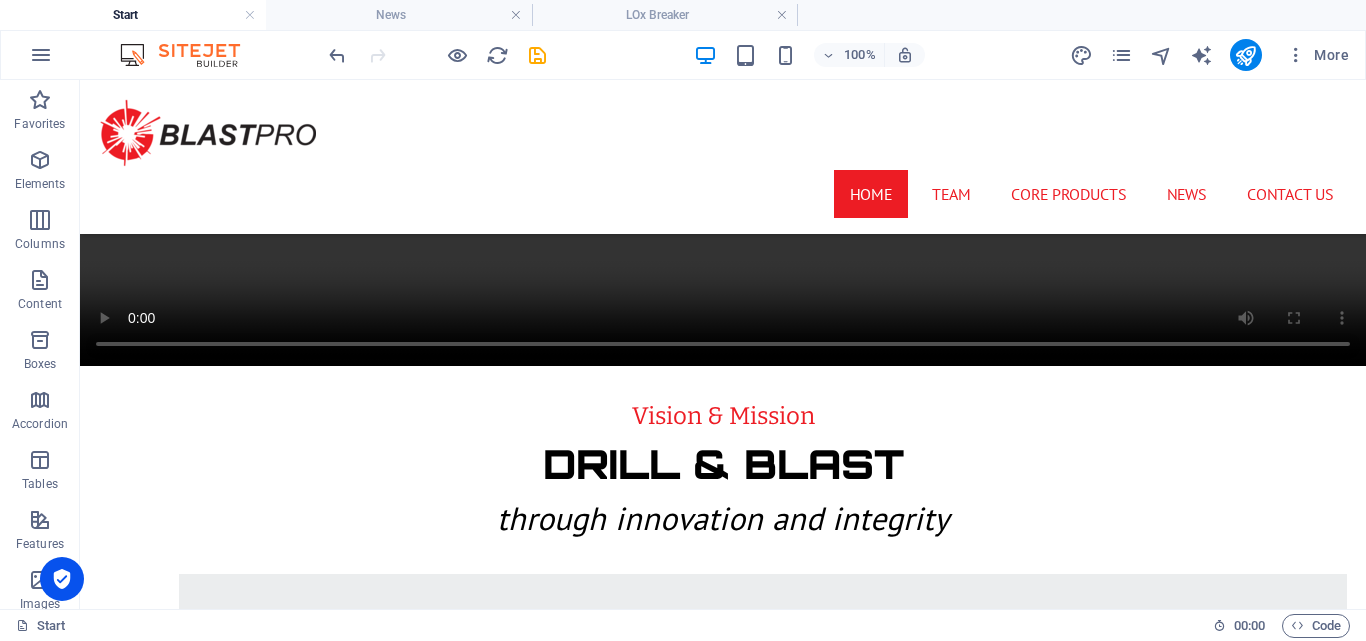 scroll, scrollTop: 1127, scrollLeft: 0, axis: vertical 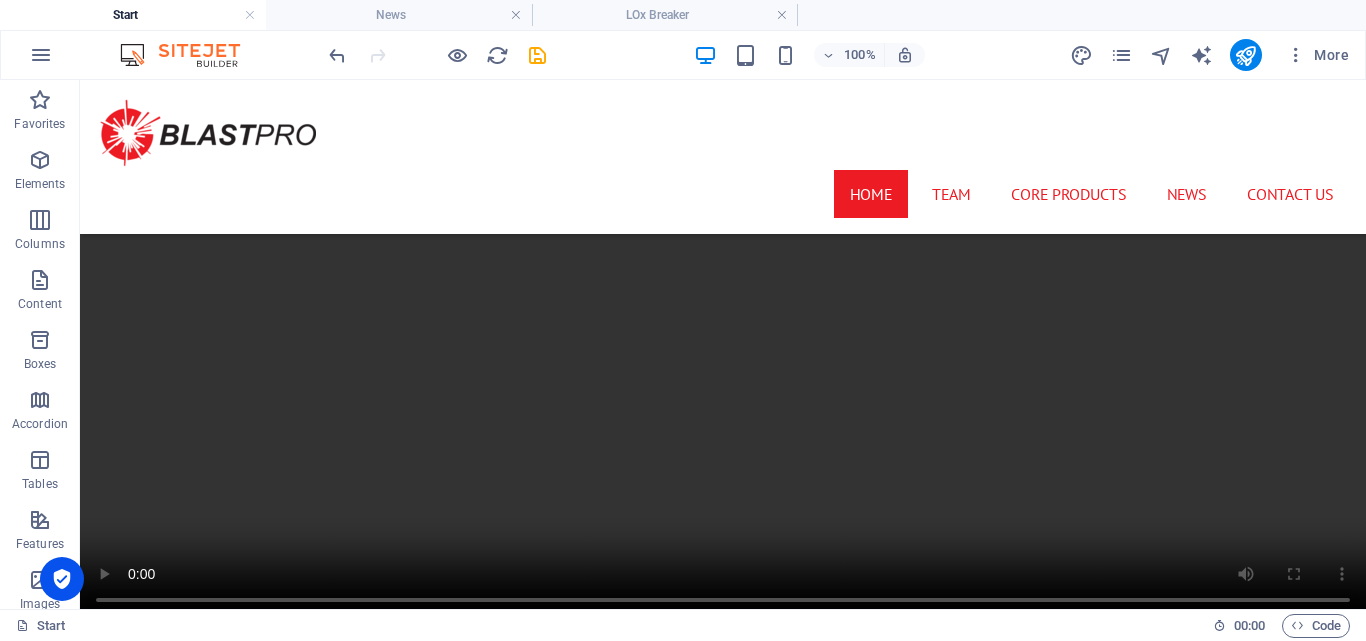 click at bounding box center [723, 300] 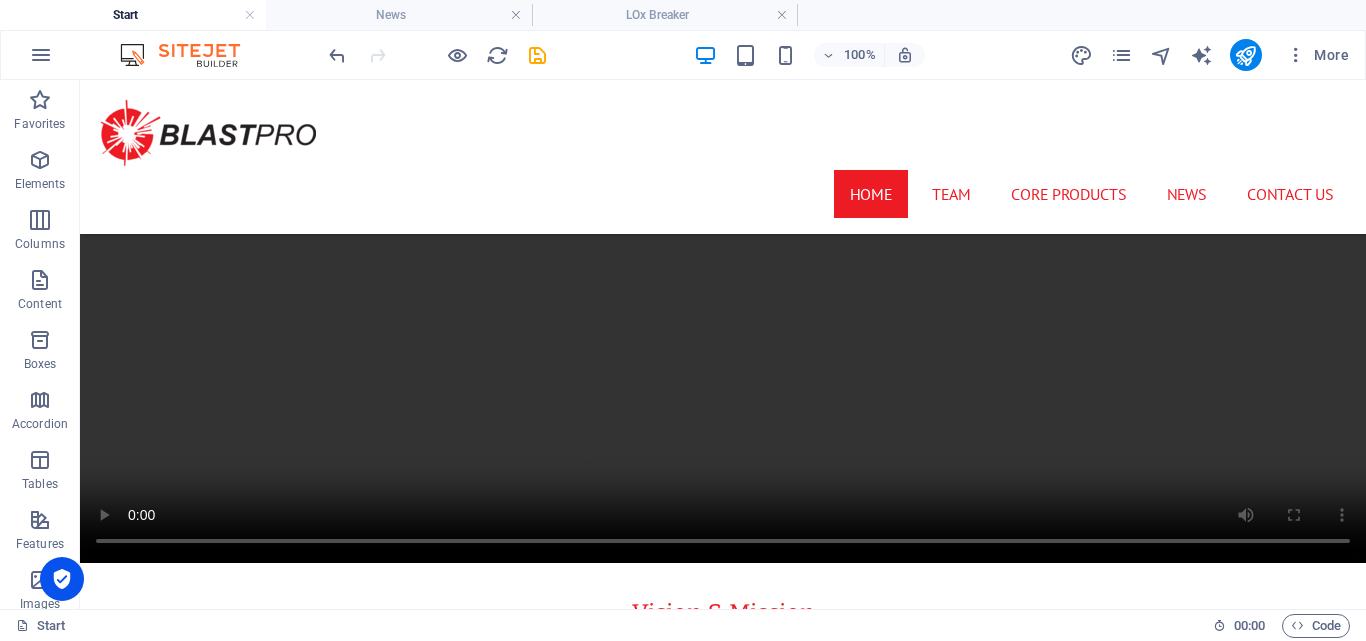 select on "%" 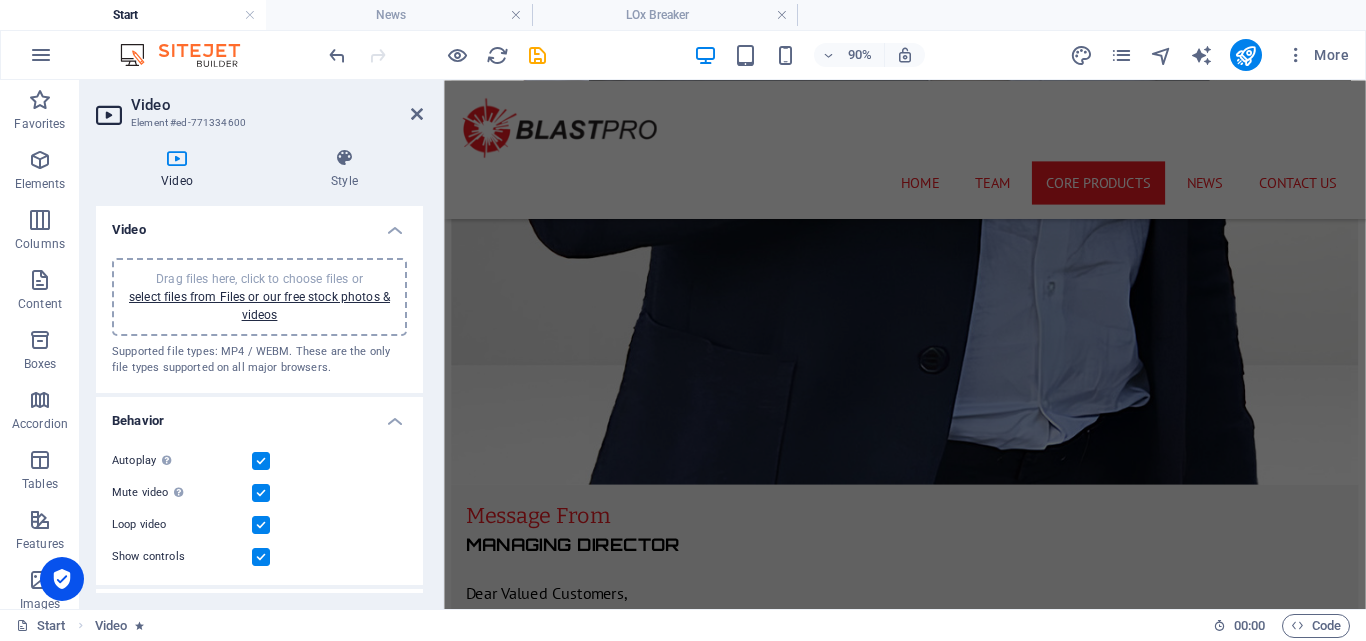 scroll, scrollTop: 3584, scrollLeft: 0, axis: vertical 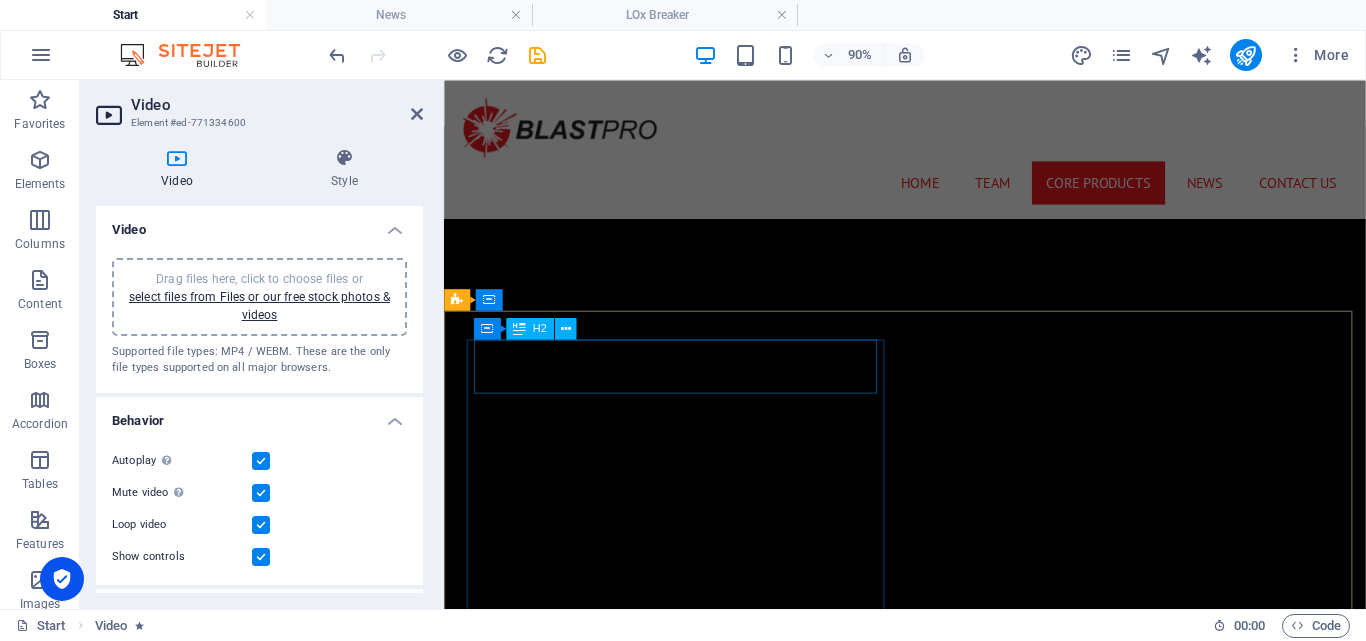 click on "BLASTPRO" at bounding box center (932, 7627) 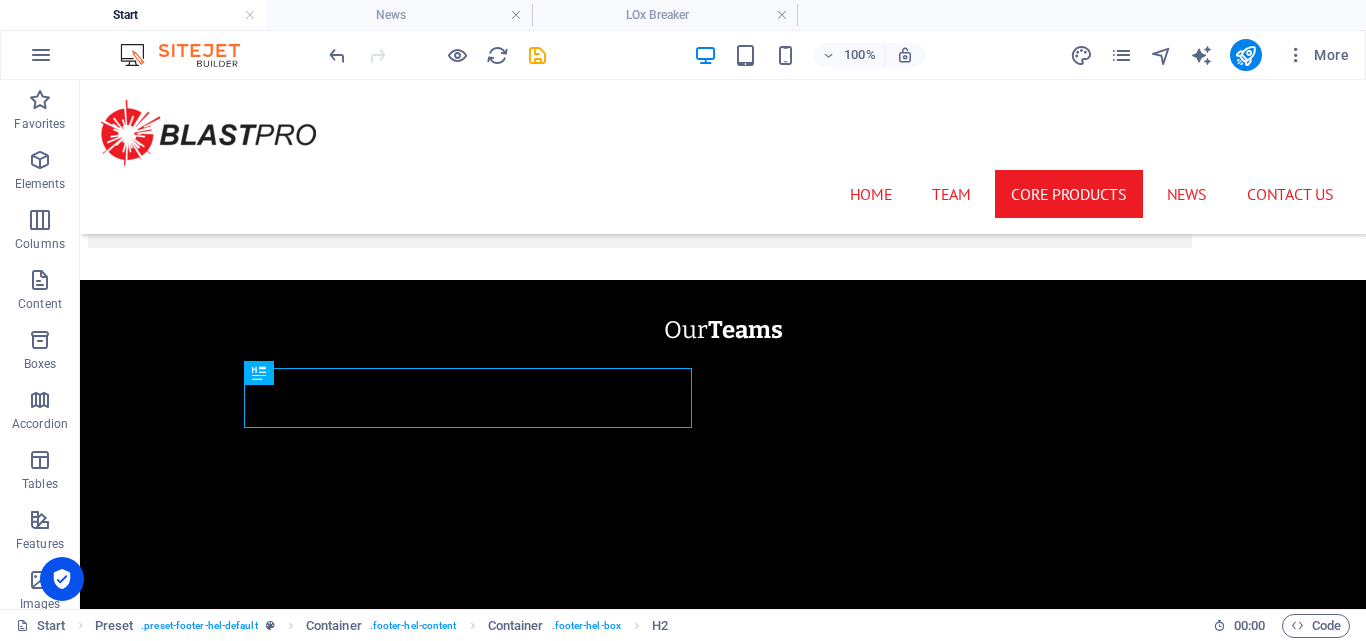 scroll, scrollTop: 4750, scrollLeft: 0, axis: vertical 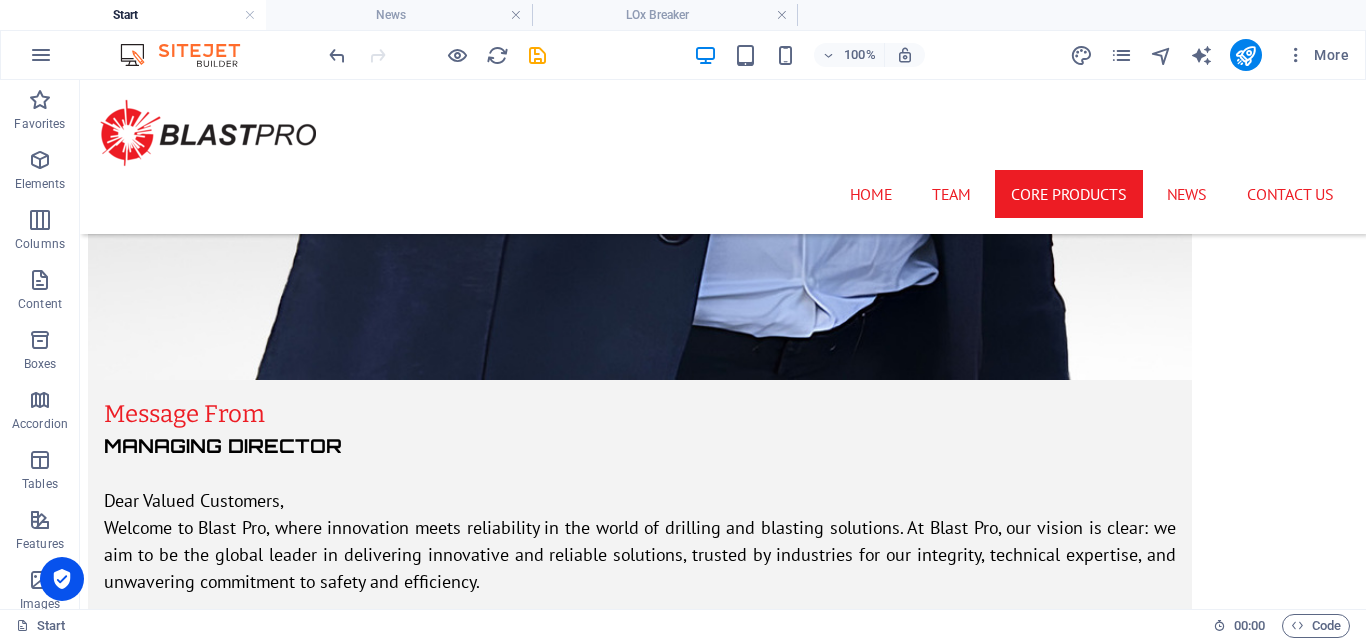 click at bounding box center [723, 5527] 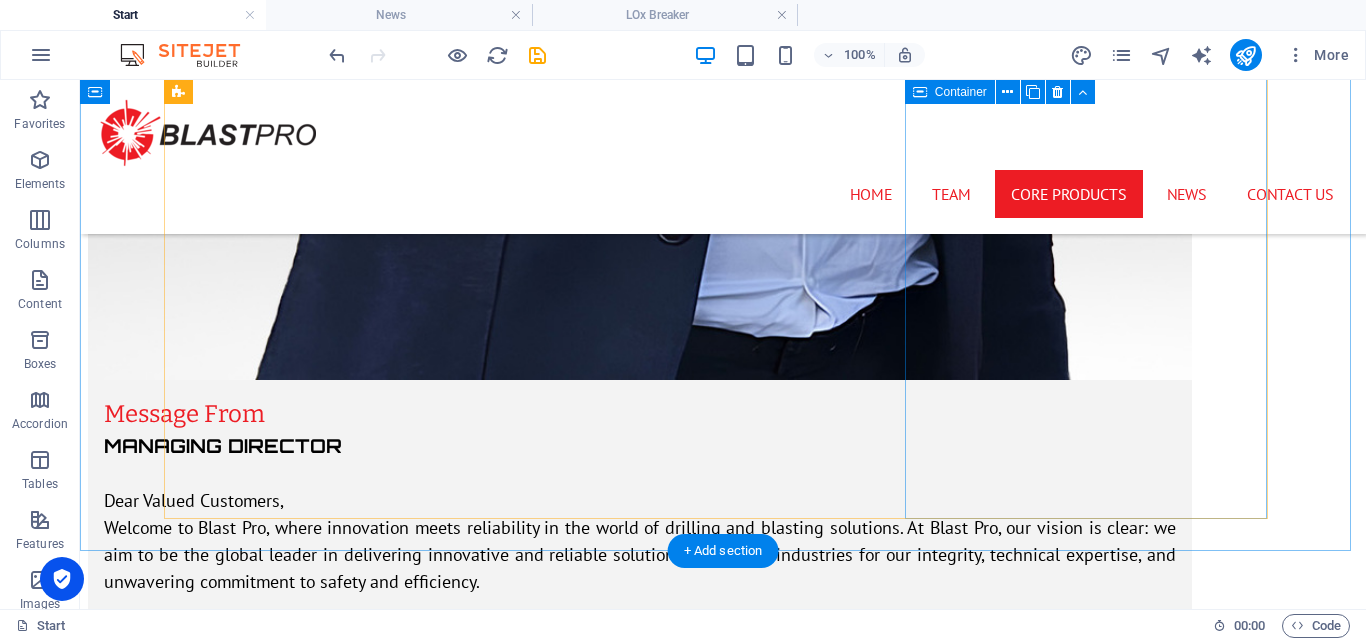 scroll, scrollTop: 3776, scrollLeft: 0, axis: vertical 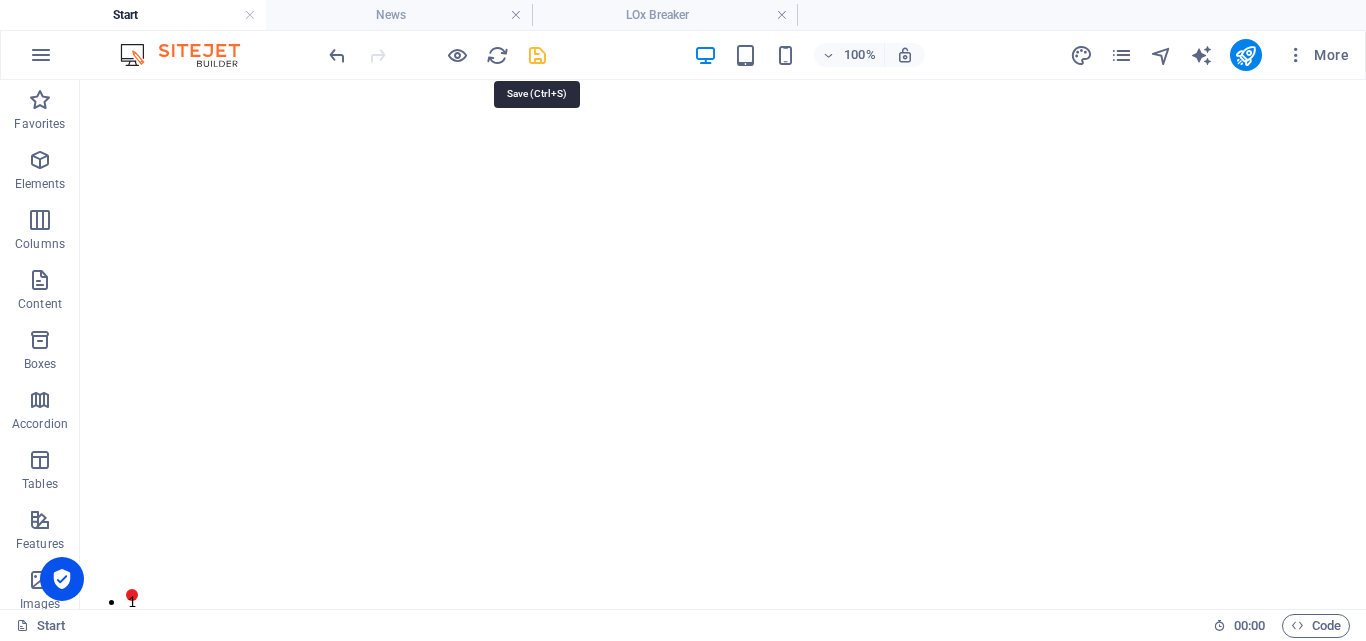 click at bounding box center [537, 55] 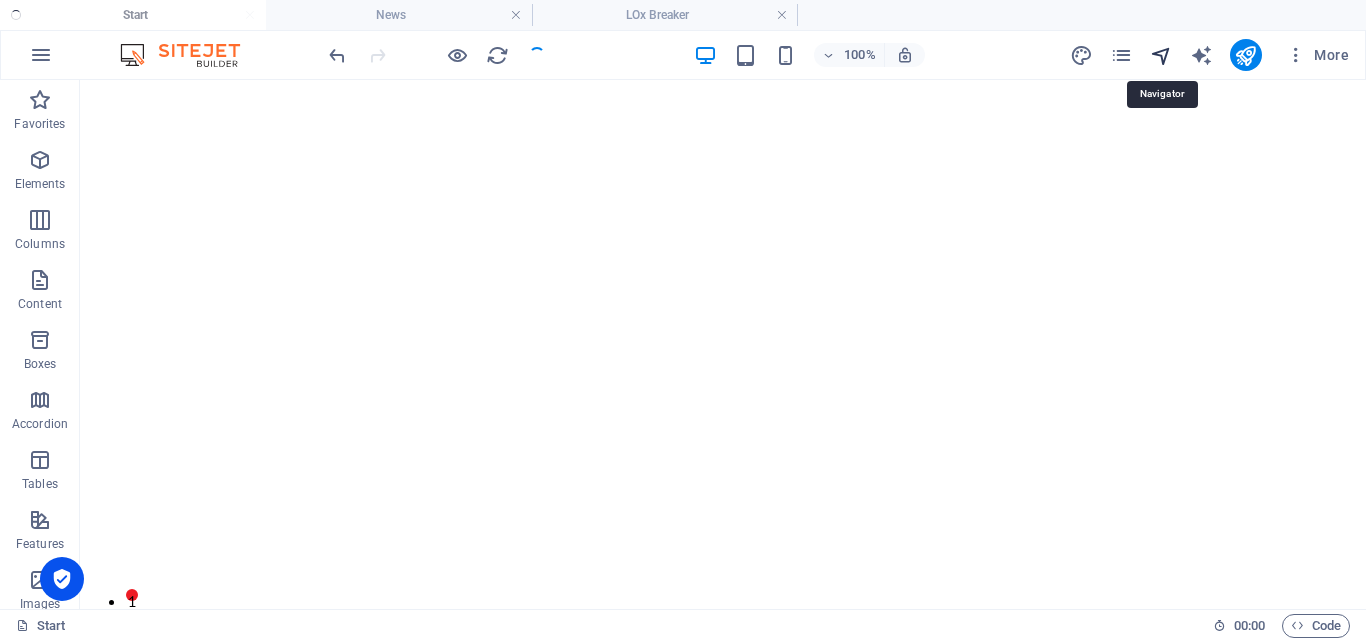 click at bounding box center [1161, 55] 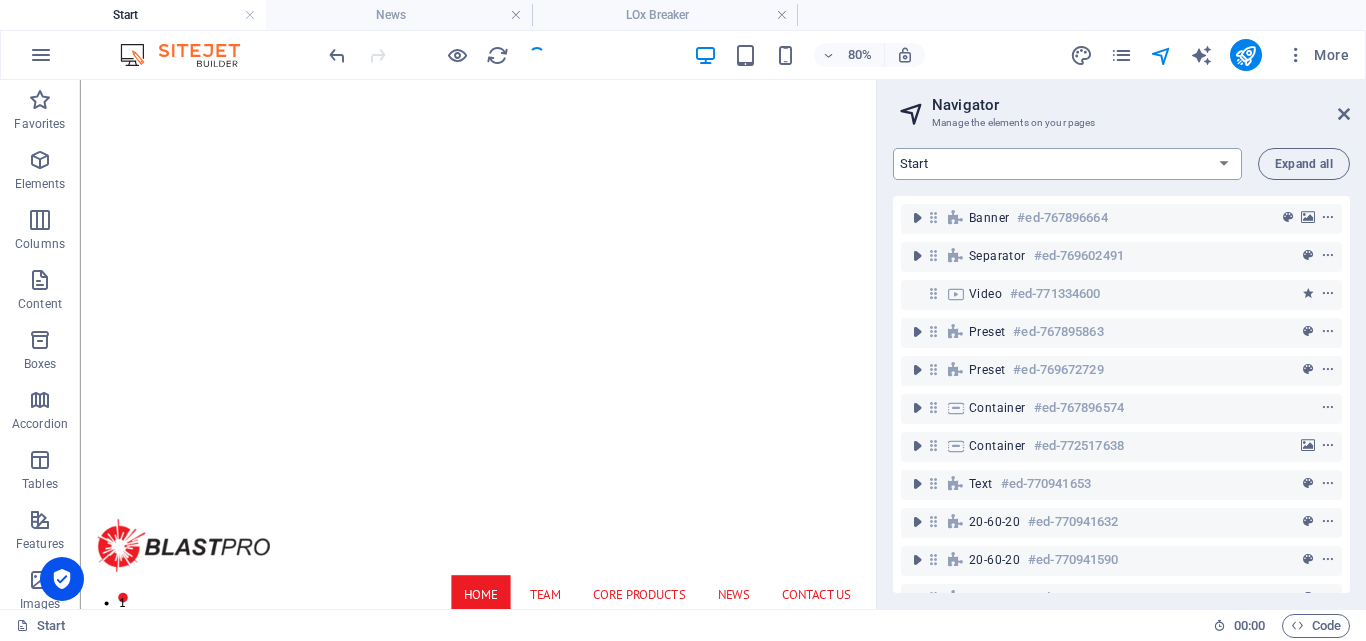 click on "Start  Machine  LOx Breaker  Services  News  Legal Notice  Privacy  Products: Single Page Layout  New Collection: Single Page Layout  News: Single Page Layout" at bounding box center [1067, 164] 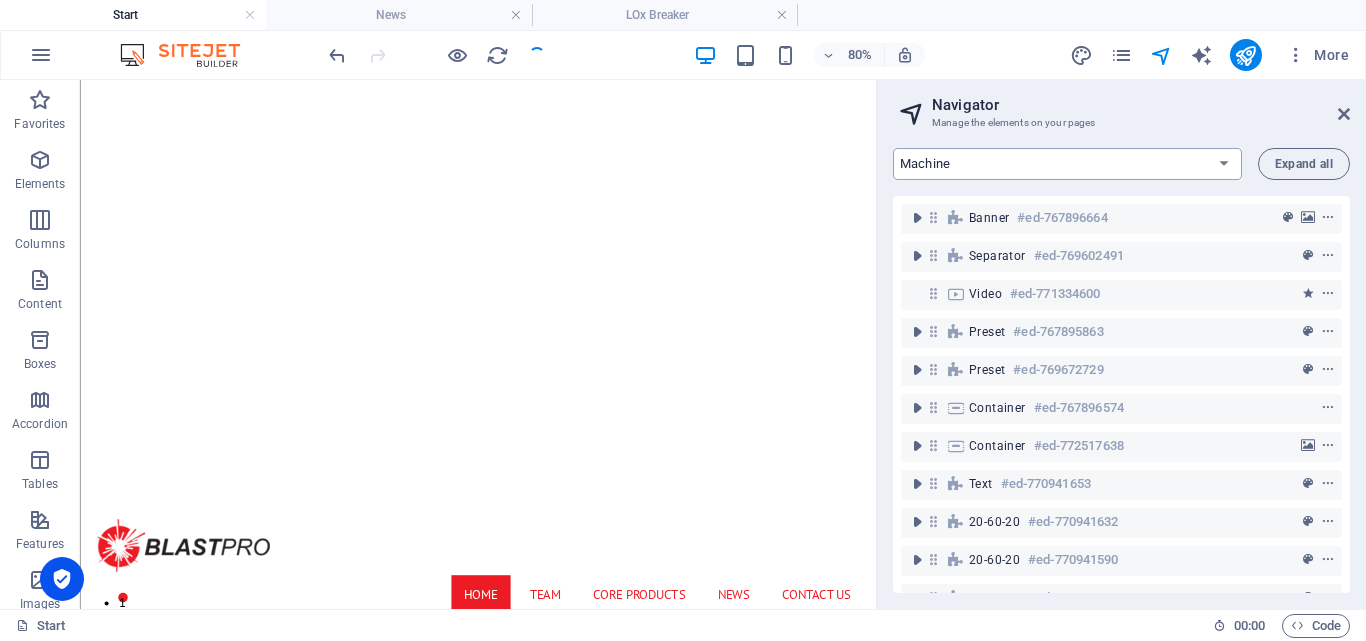 click on "Start  Machine  LOx Breaker  Services  News  Legal Notice  Privacy  Products: Single Page Layout  New Collection: Single Page Layout  News: Single Page Layout" at bounding box center [1067, 164] 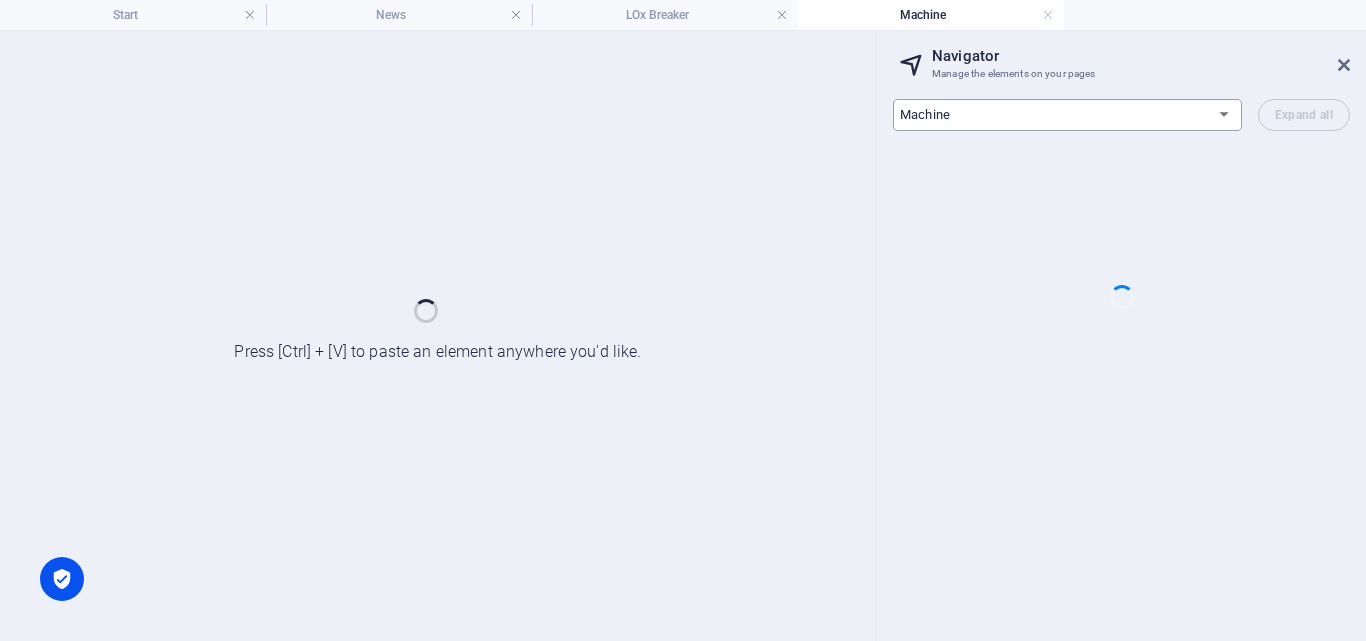 click on "Start  Machine  LOx Breaker  Services  News  Legal Notice  Privacy  Products: Single Page Layout  New Collection: Single Page Layout  News: Single Page Layout" at bounding box center [1067, 115] 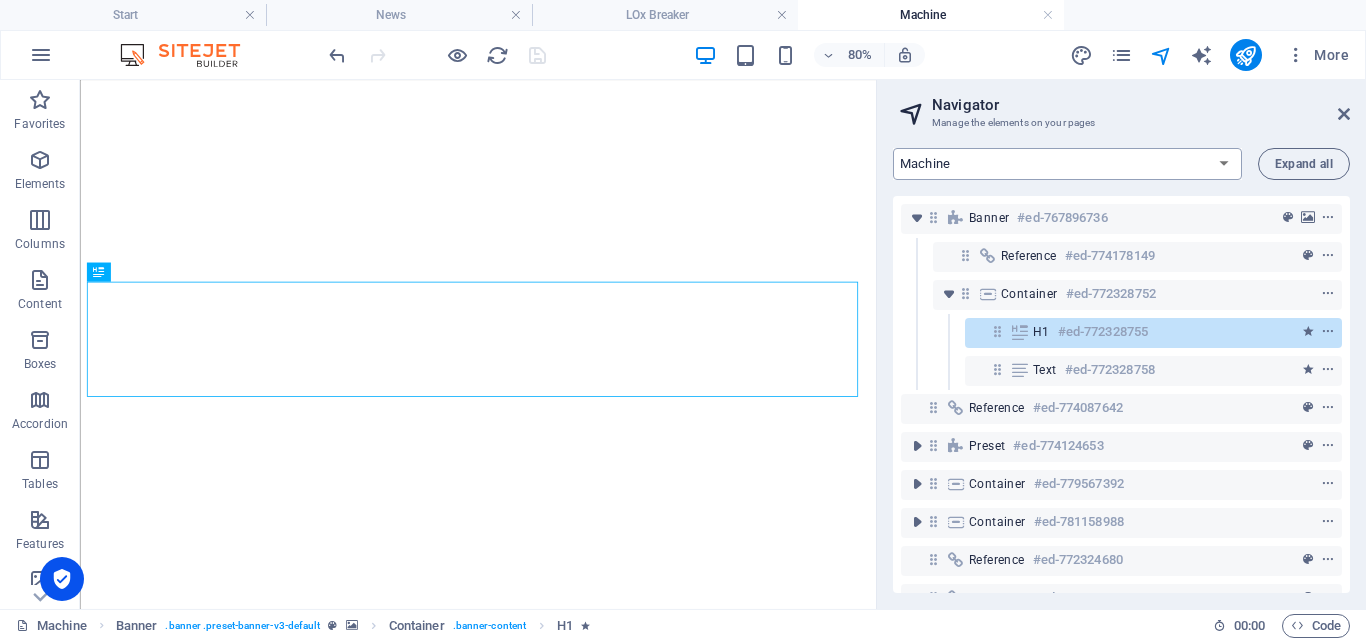 click on "Start  Machine  LOx Breaker  Services  News  Legal Notice  Privacy  Products: Single Page Layout  New Collection: Single Page Layout  News: Single Page Layout" at bounding box center (1067, 164) 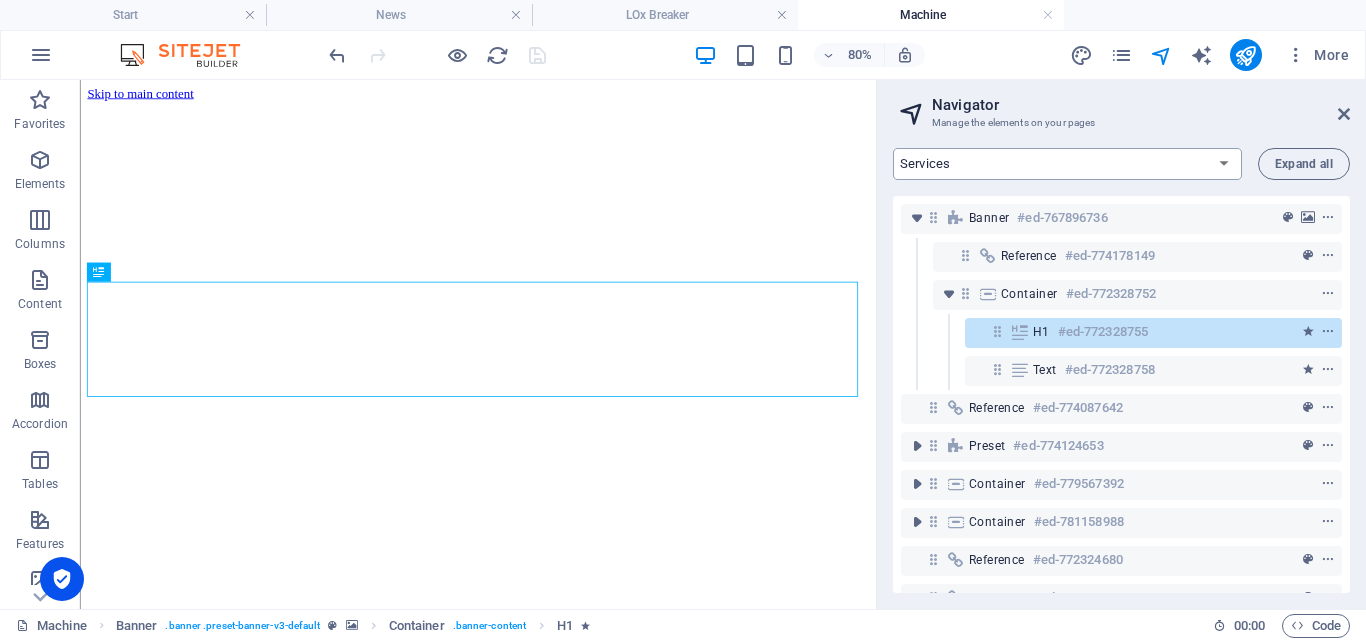 click on "Start  Machine  LOx Breaker  Services  News  Legal Notice  Privacy  Products: Single Page Layout  New Collection: Single Page Layout  News: Single Page Layout" at bounding box center [1067, 164] 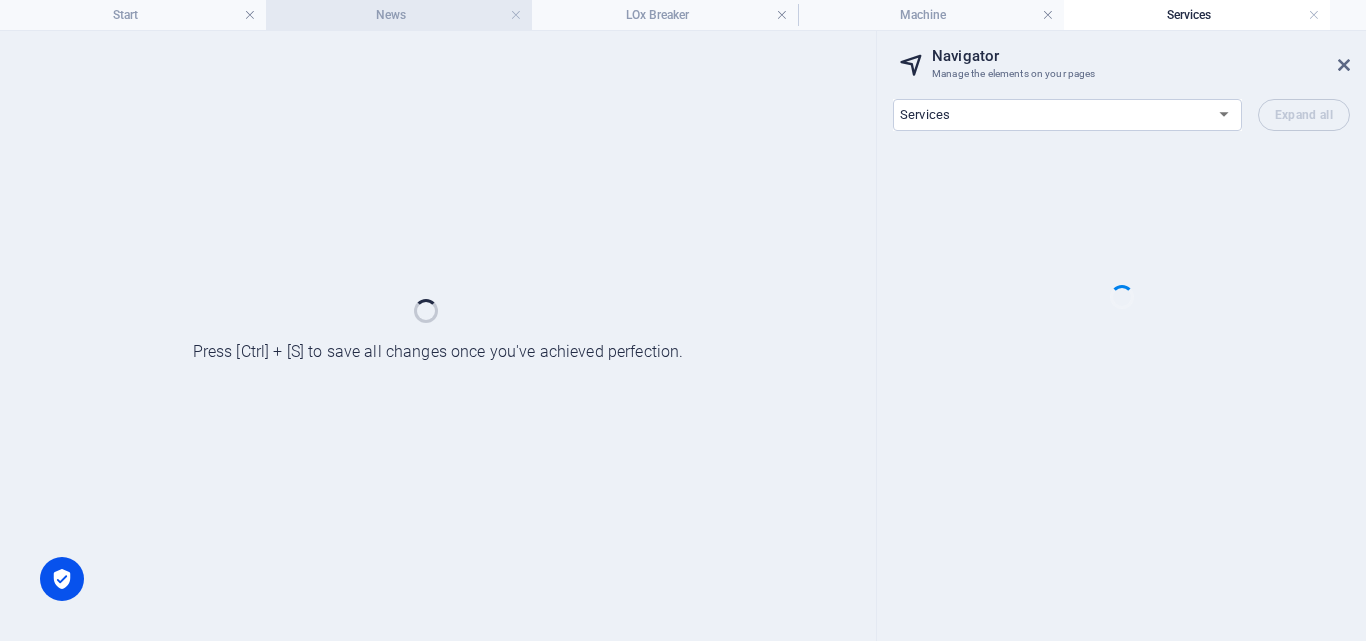 click on "News" at bounding box center (399, 15) 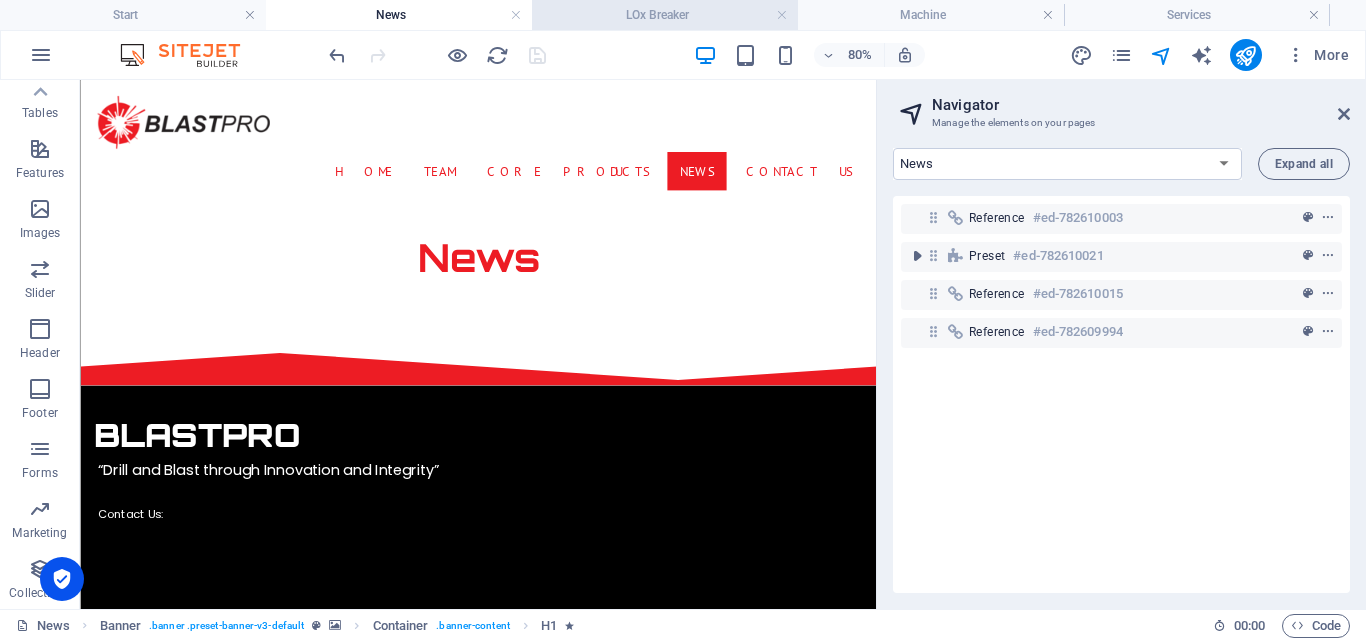 click on "LOx Breaker" at bounding box center (665, 15) 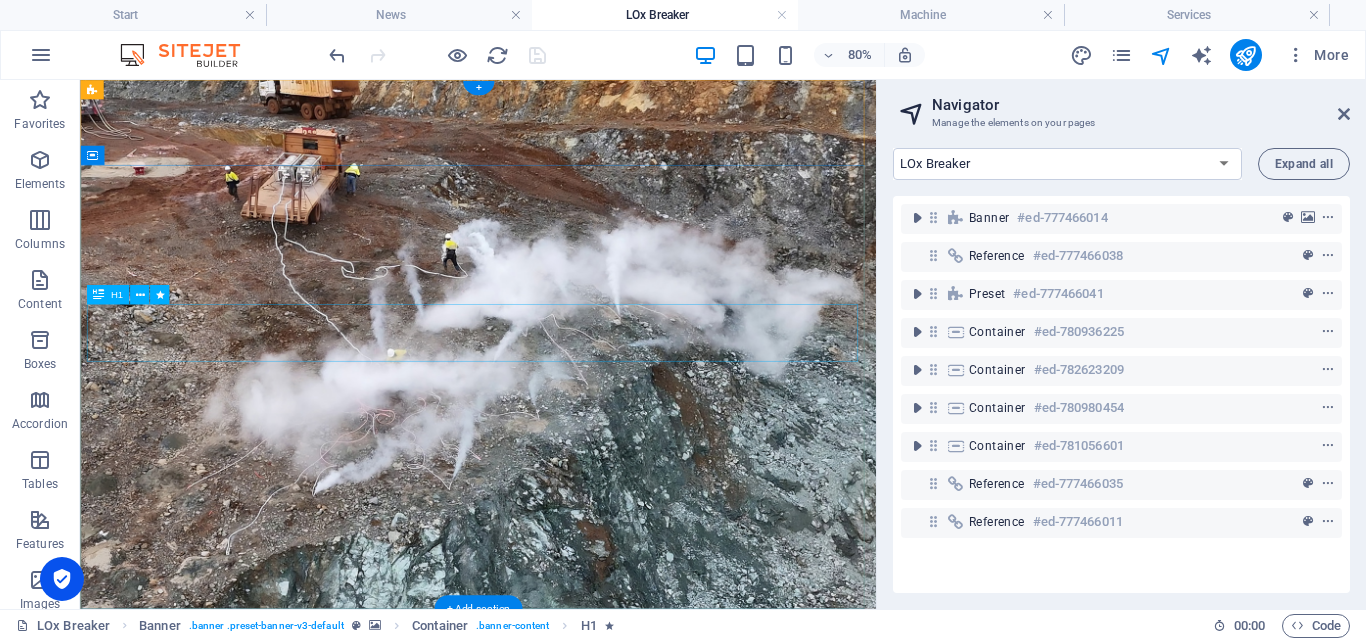 click on "LOX BREAKER" at bounding box center (577, 963) 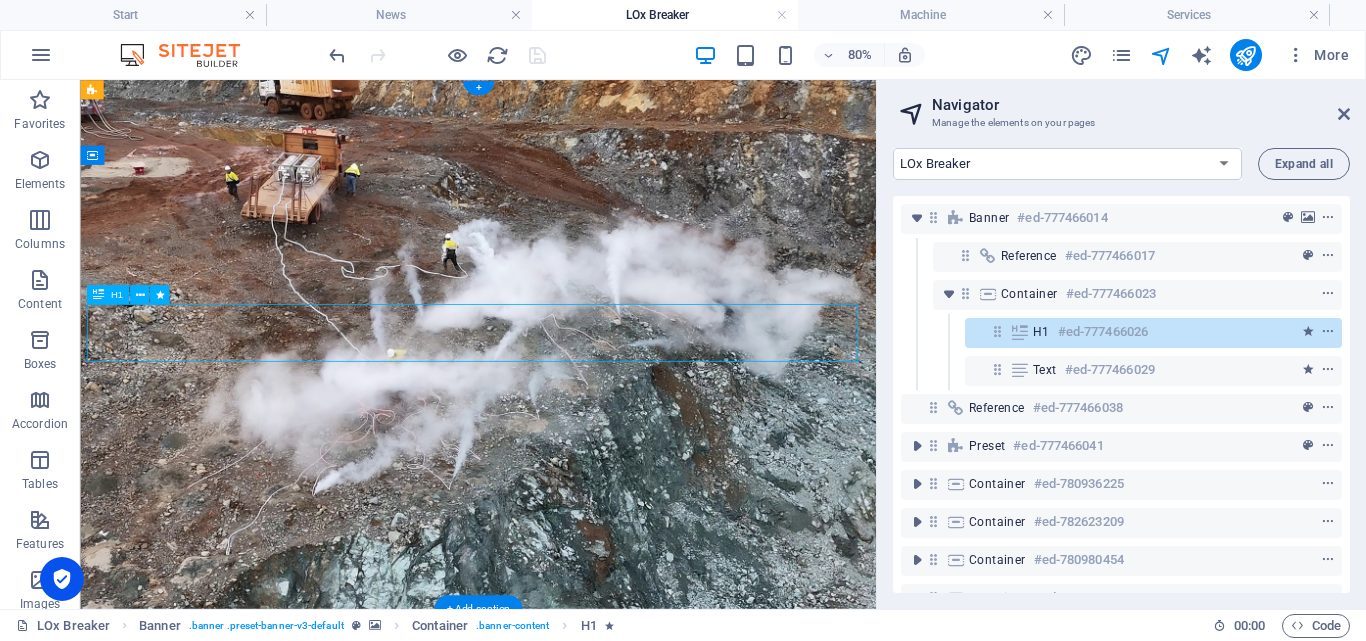 click on "LOX BREAKER" at bounding box center [577, 963] 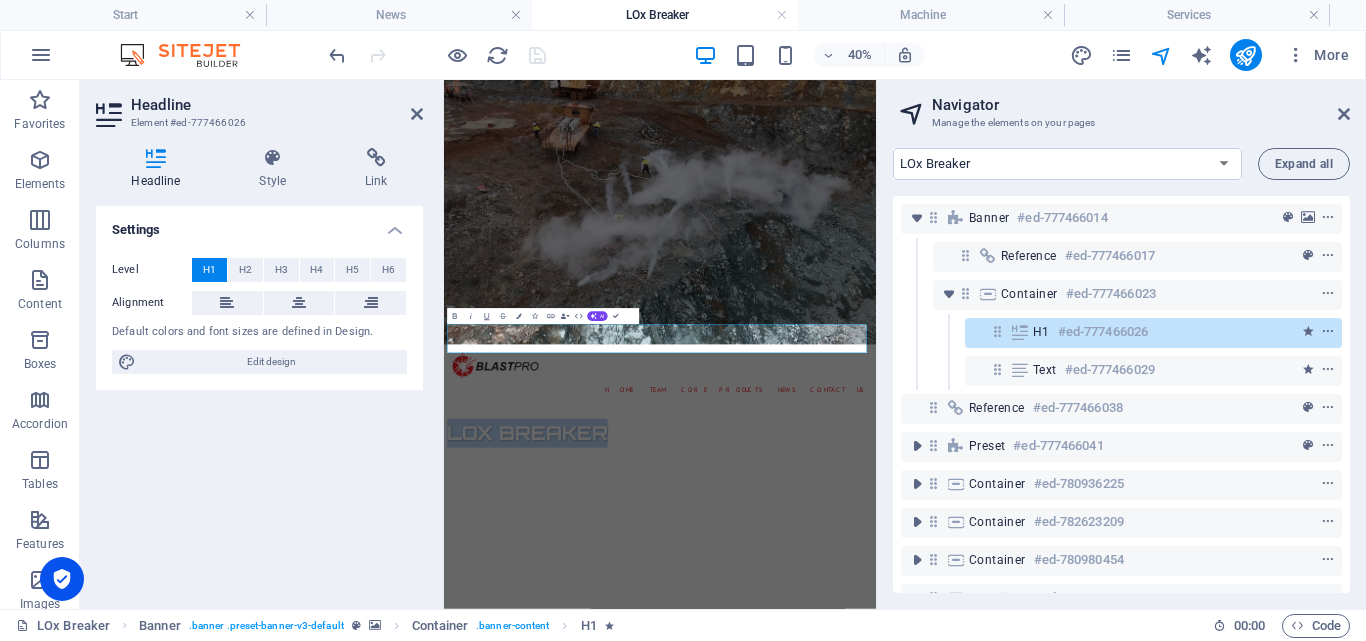 scroll, scrollTop: 0, scrollLeft: 0, axis: both 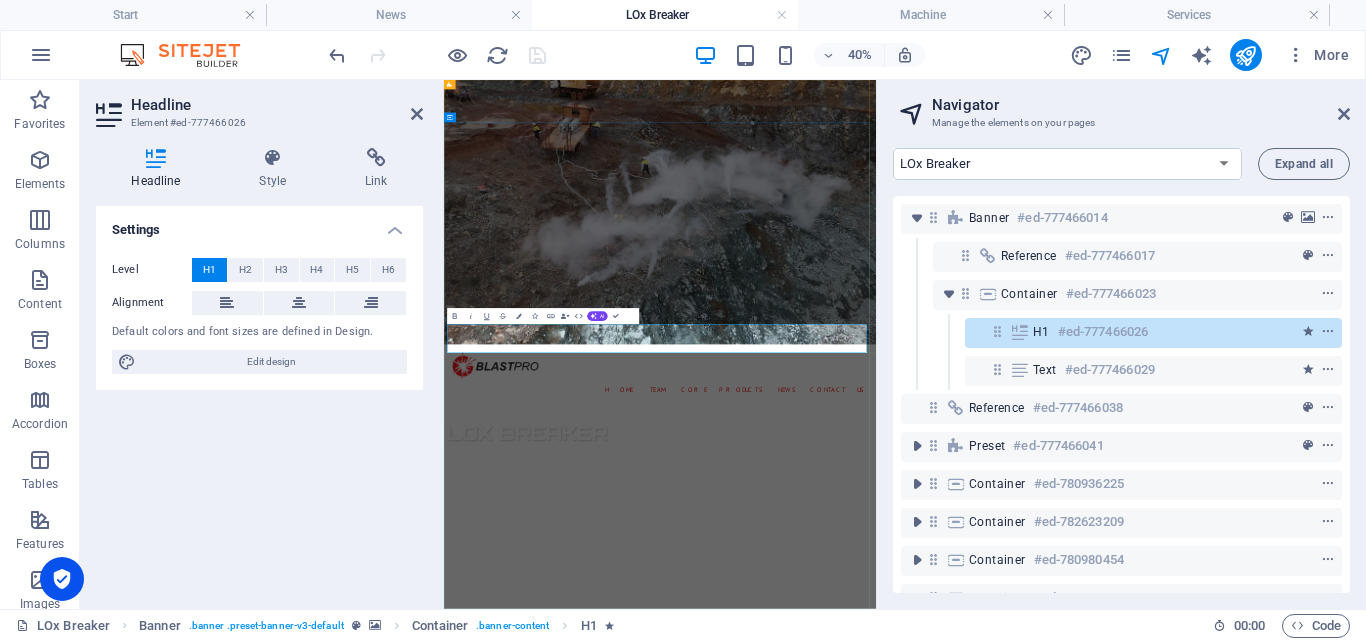 click on "LOX BREAKER" at bounding box center [652, 962] 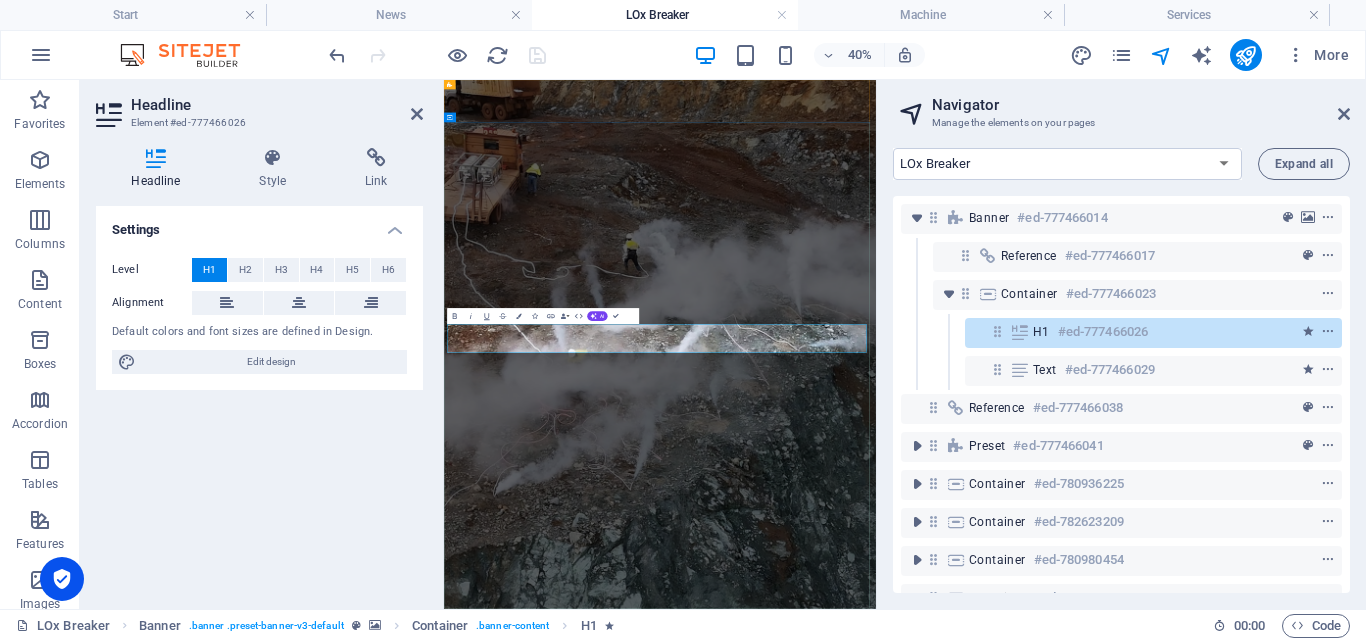 type 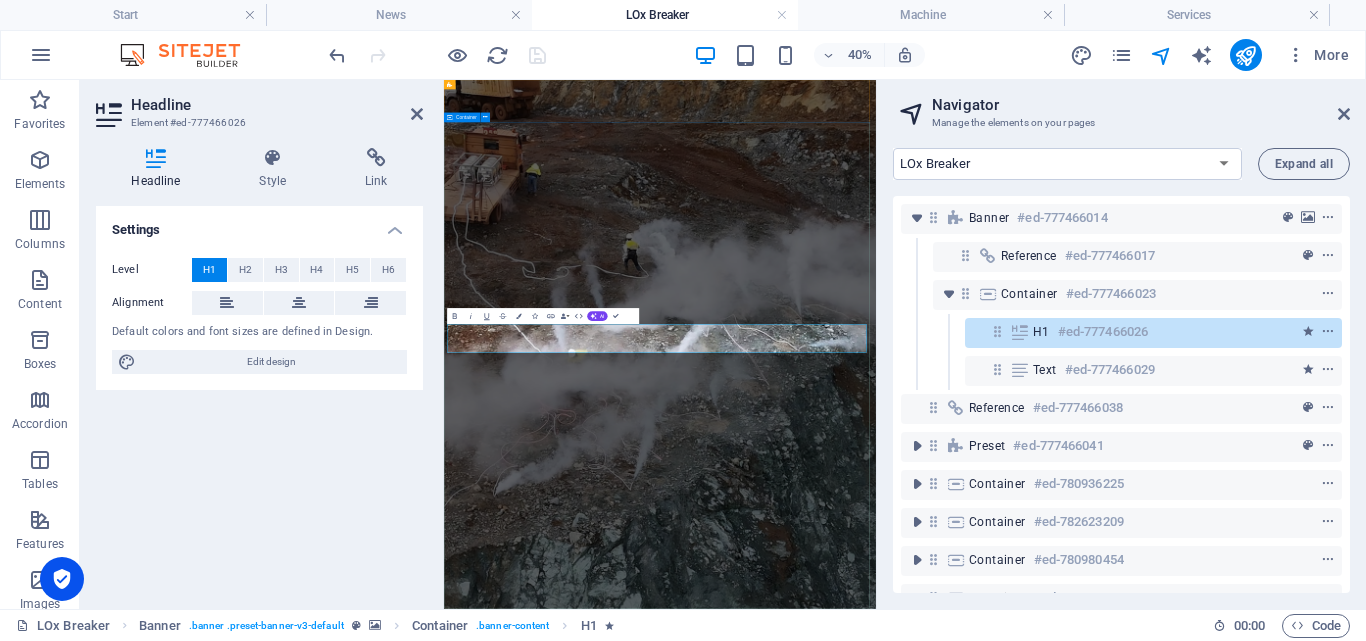 click on "LOx BREAKER At BlastPro, we are committed to delivering exceptional services in the drilling and blasting industry. Our expertise lies in providing innovative solutions that cater to the specific needs of our clients, ensuring projects are completed safely, efficiently, and to the highest standards." at bounding box center (984, 1665) 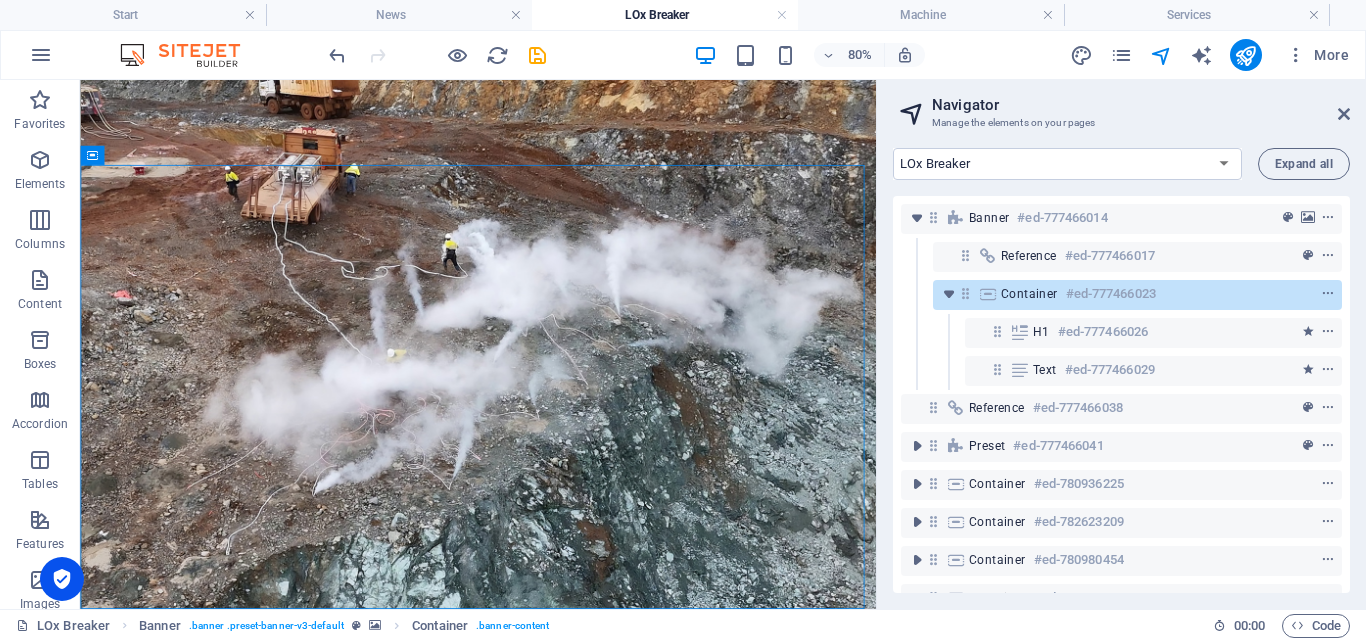 click on "LOx Breaker" at bounding box center [665, 15] 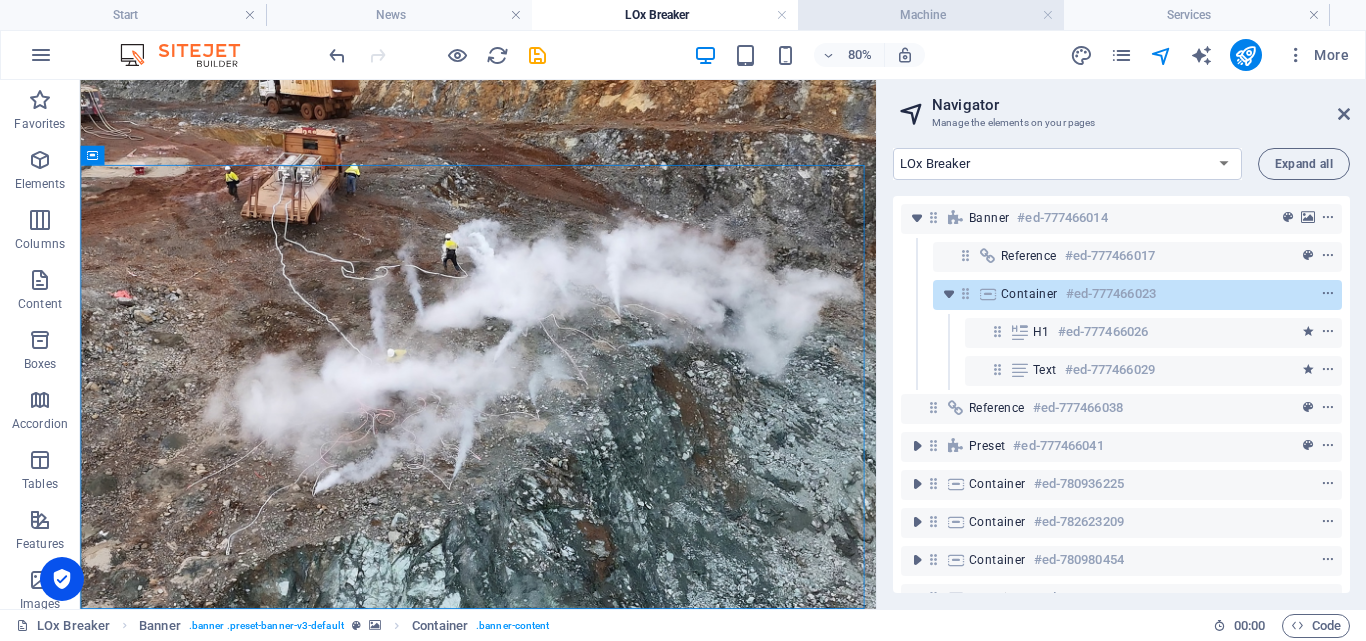 click on "Machine" at bounding box center (931, 15) 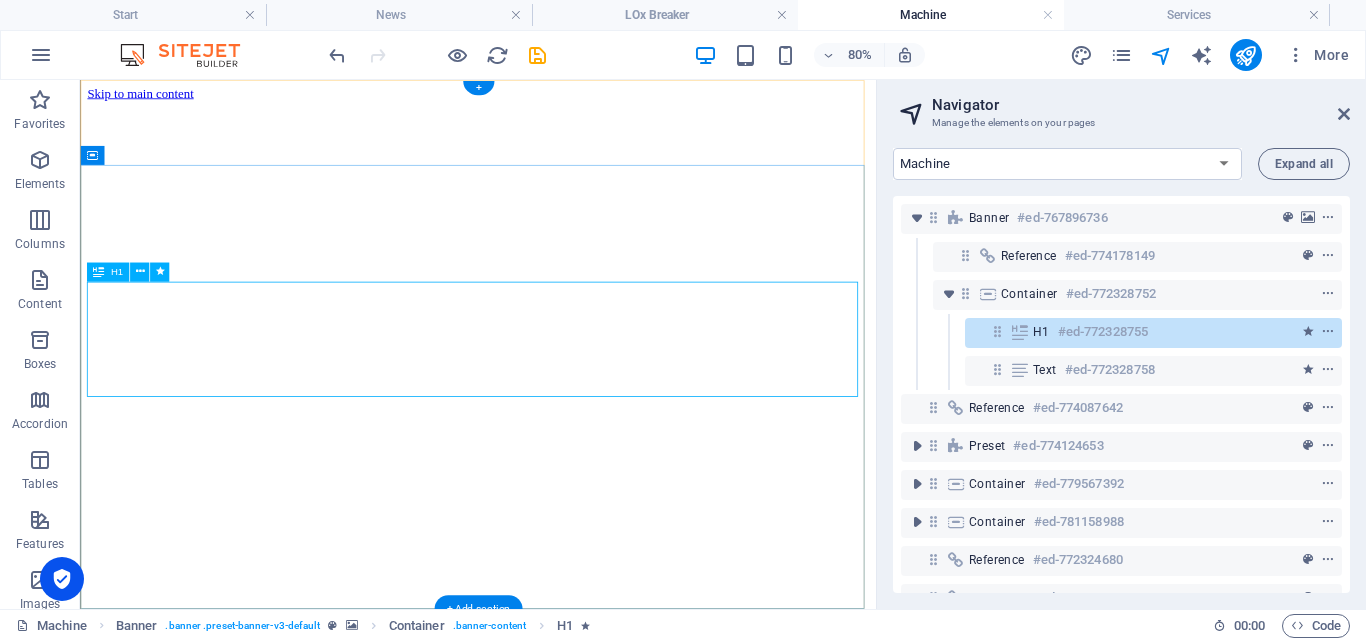 click on "INNOvative drilling machine" at bounding box center (577, 1043) 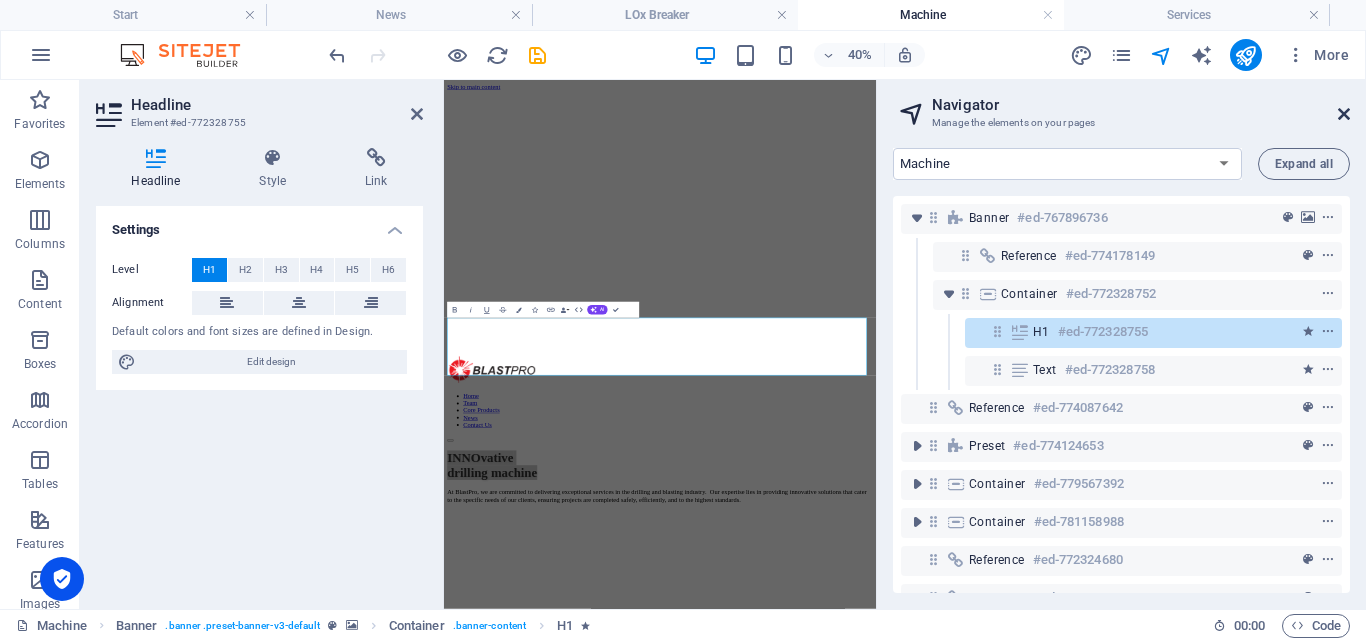 click at bounding box center (1344, 114) 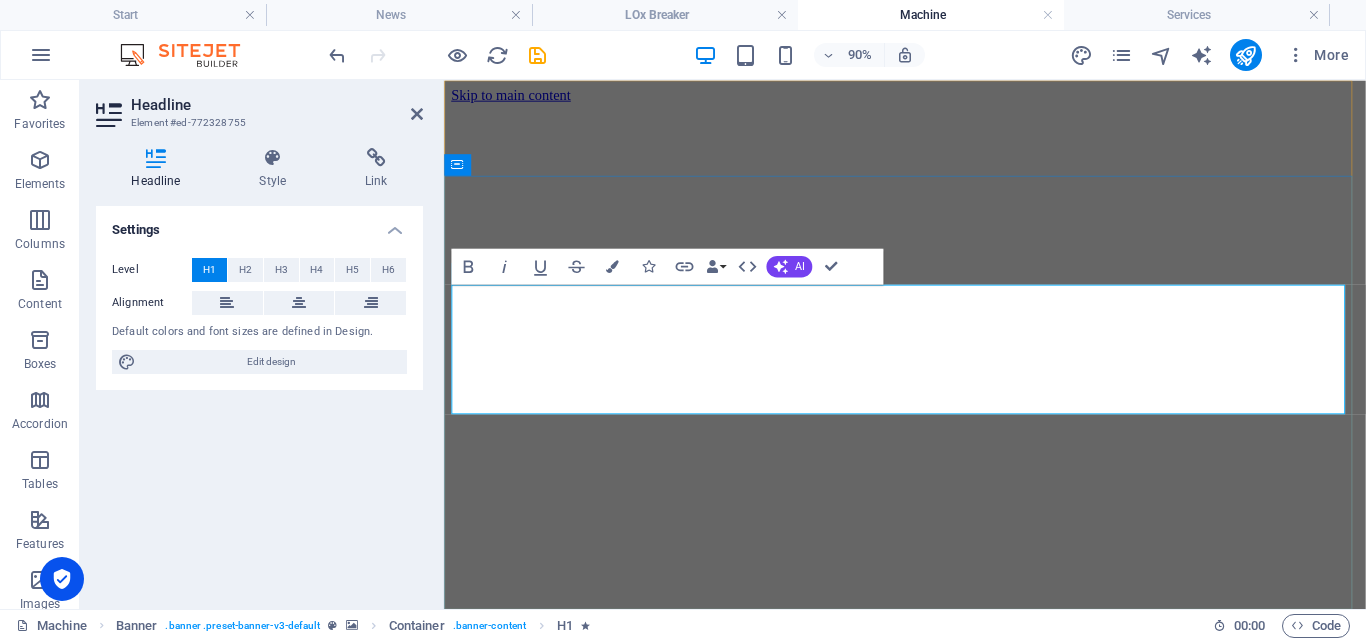 click on "INNOvative drilling machine" at bounding box center [956, 1043] 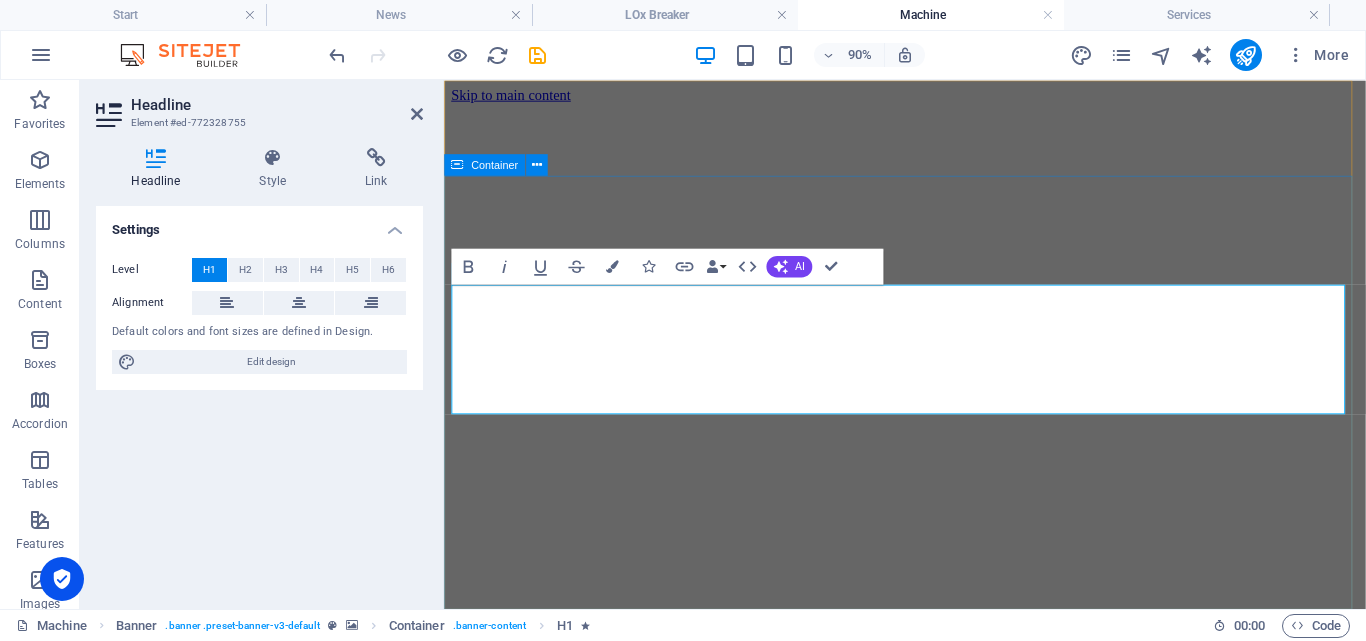 click on "INNOVATIVE DRILLING MACHINE At BlastPro, we are committed to delivering exceptional services in the drilling and blasting industry.  Our expertise lies in providing innovative solutions that cater to the specific needs of our clients, ensuring projects are completed safely, efficiently, and to the highest standards." at bounding box center (956, 996) 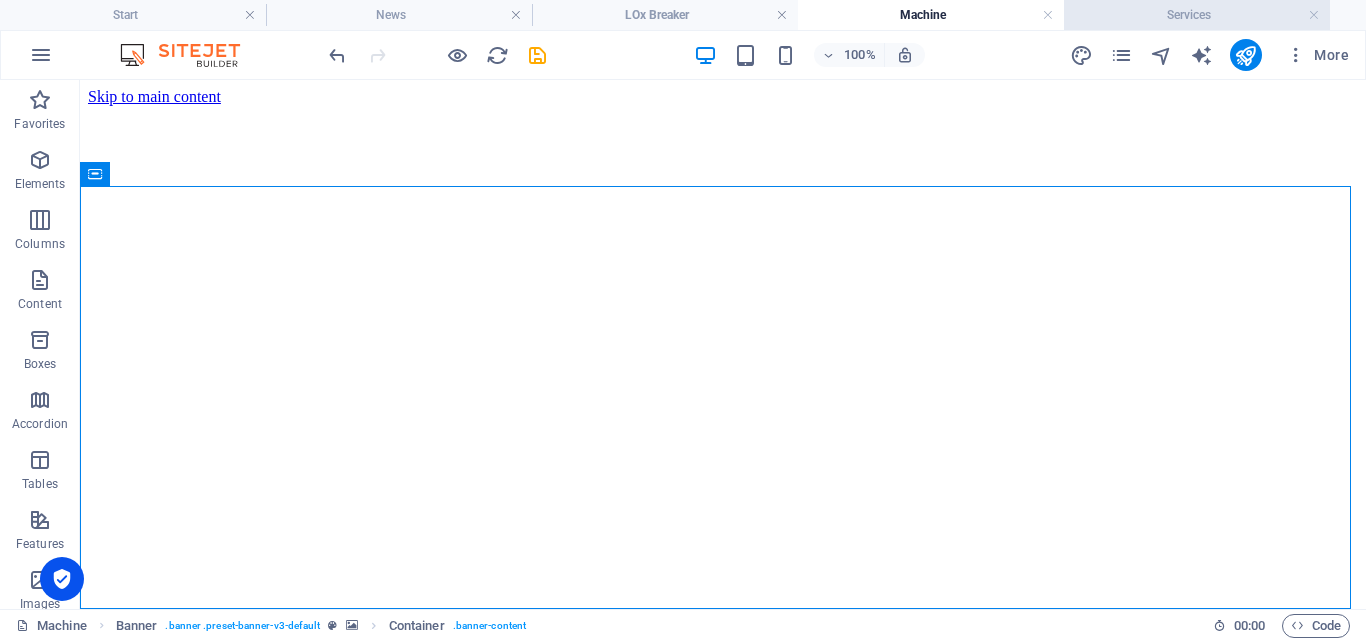 click on "Services" at bounding box center [1197, 15] 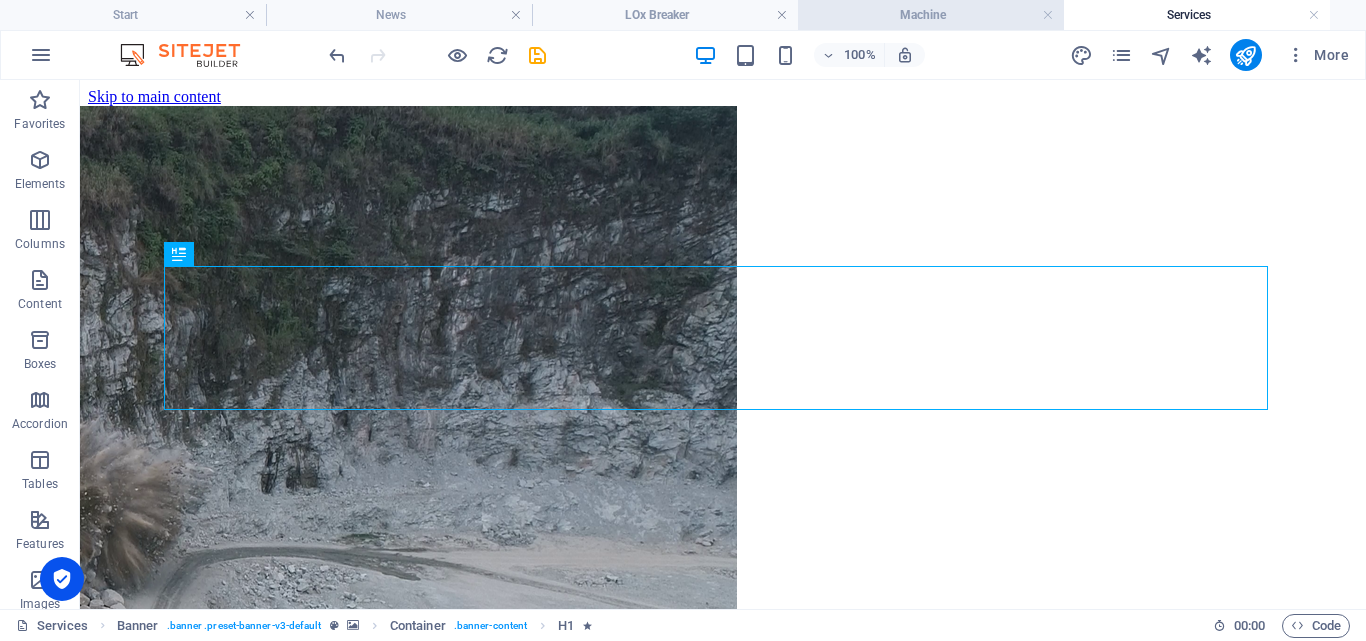 click on "Machine" at bounding box center [931, 15] 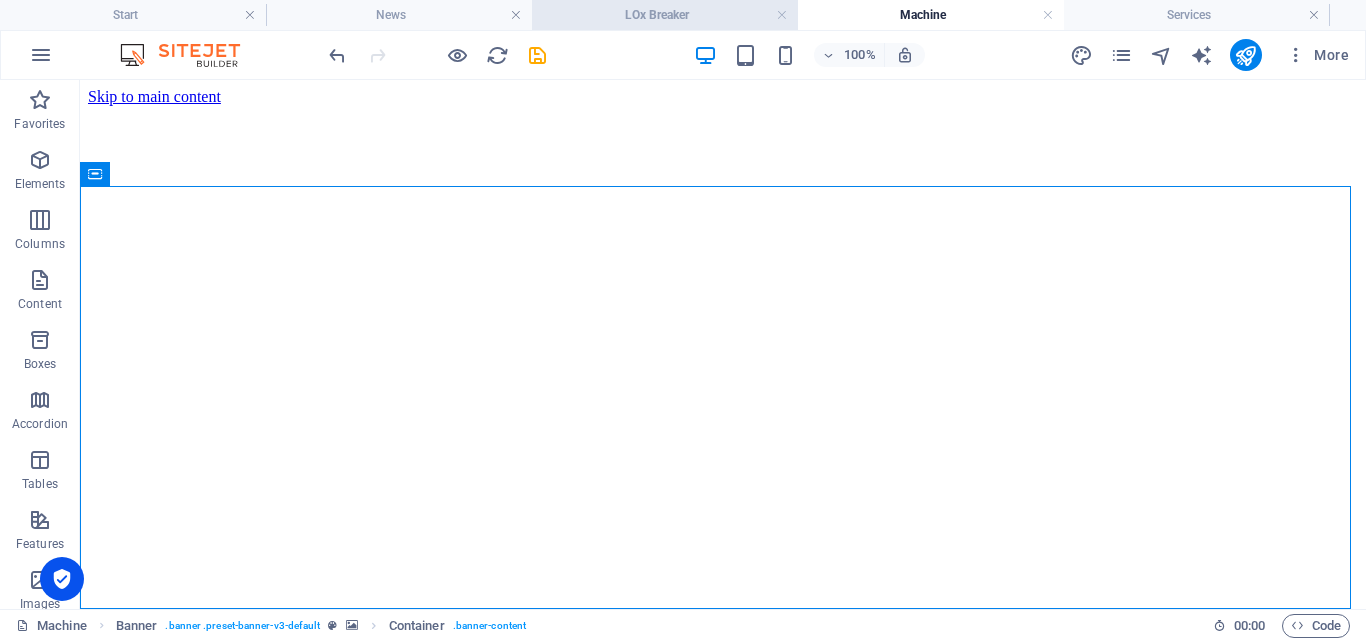 click on "LOx Breaker" at bounding box center [665, 15] 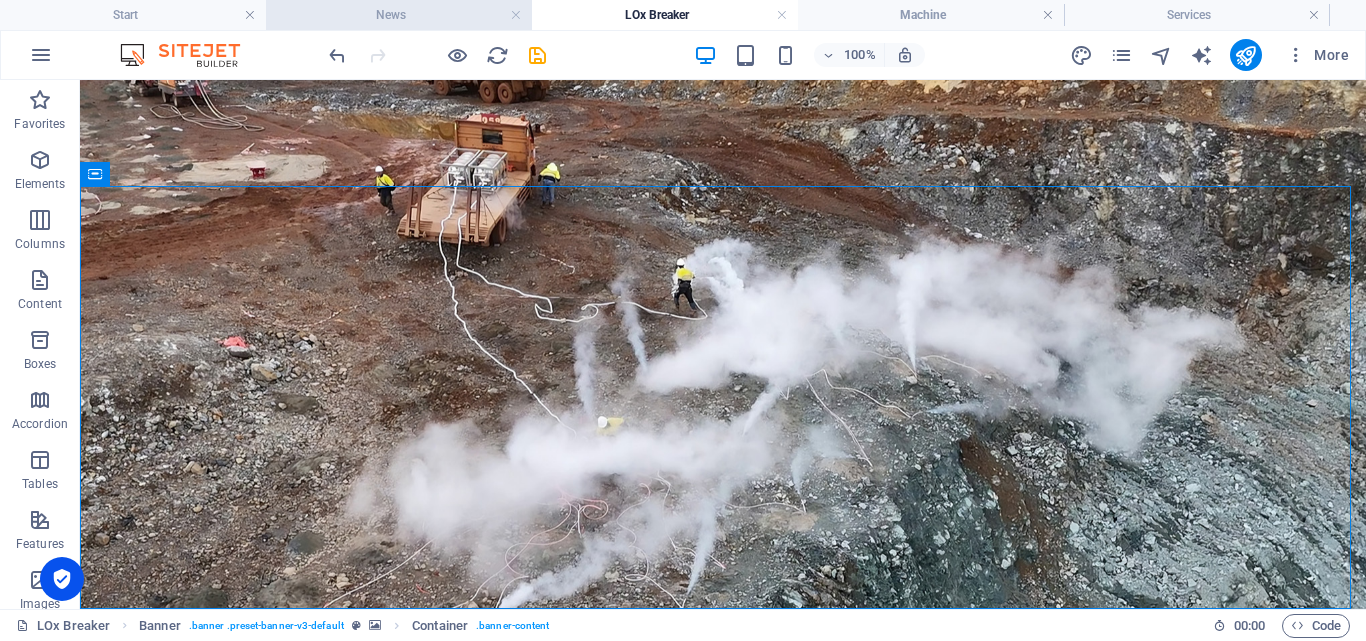 click on "News" at bounding box center [399, 15] 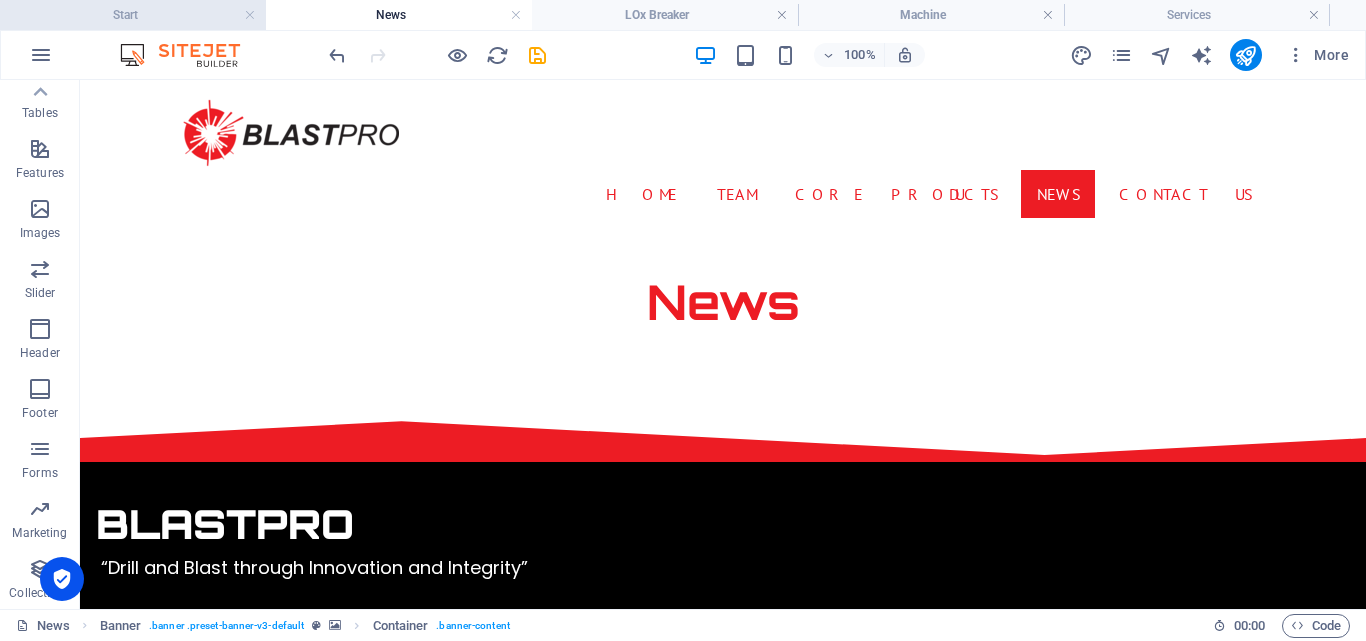 click on "Start" at bounding box center (133, 15) 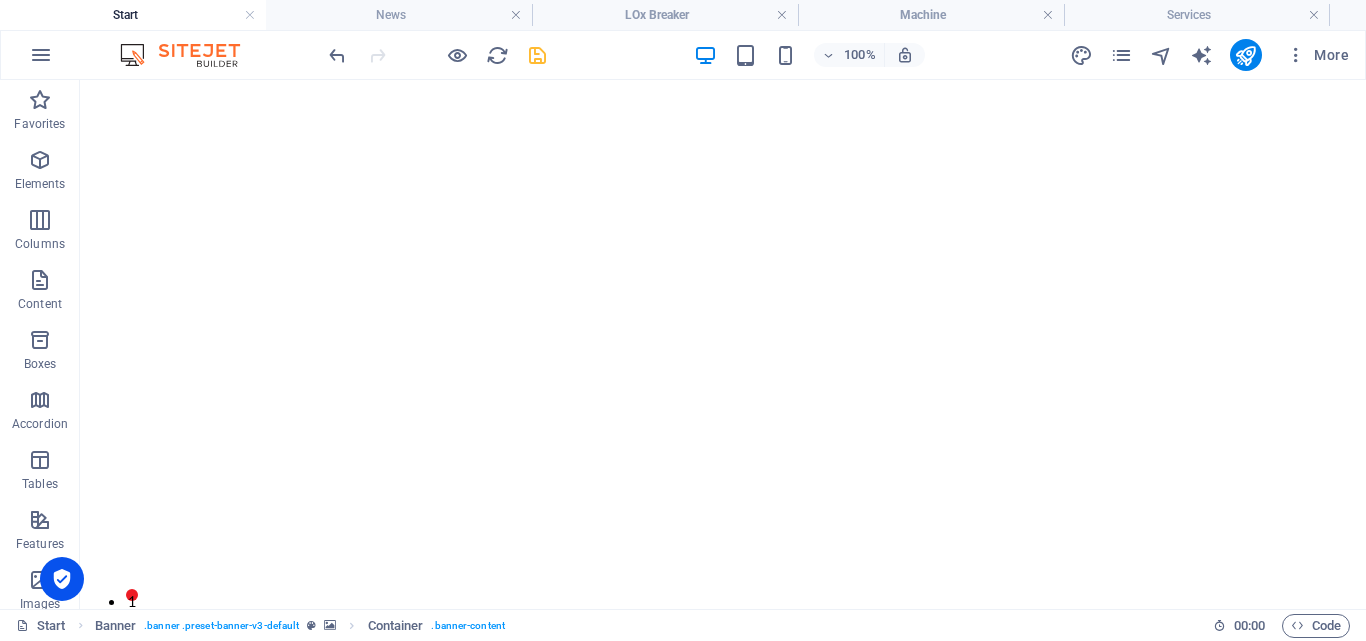 click on "100% More" at bounding box center [841, 55] 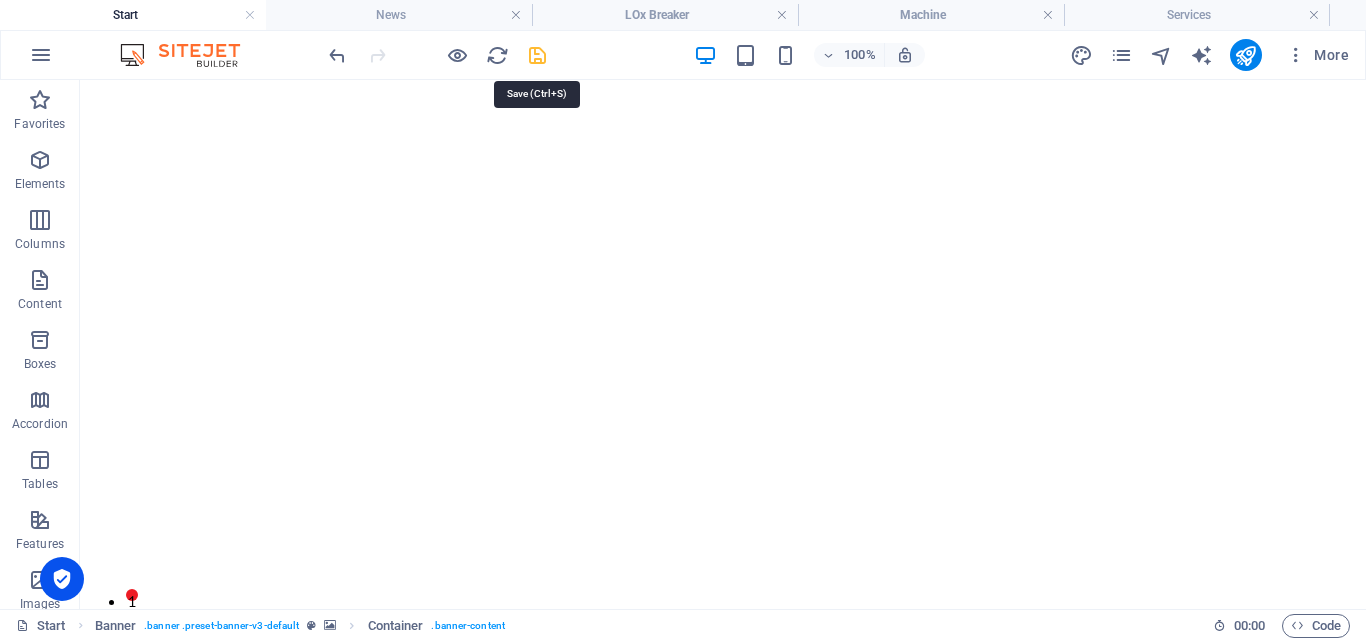 click at bounding box center [537, 55] 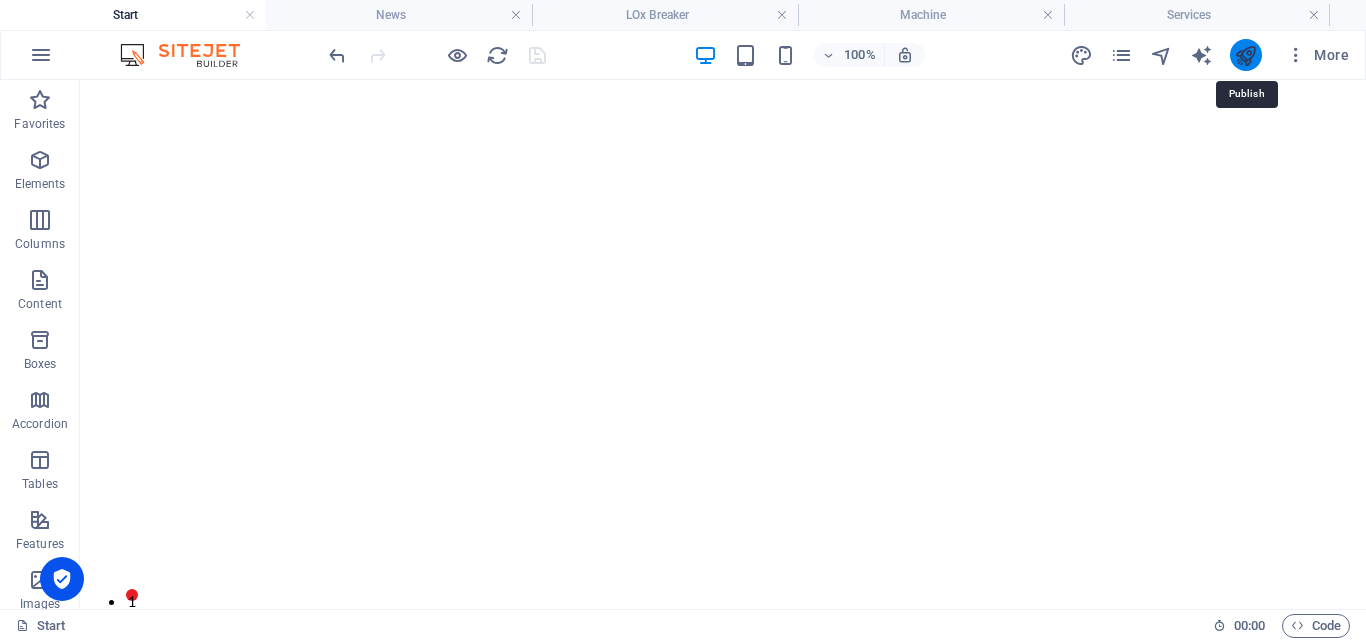 click at bounding box center [1245, 55] 